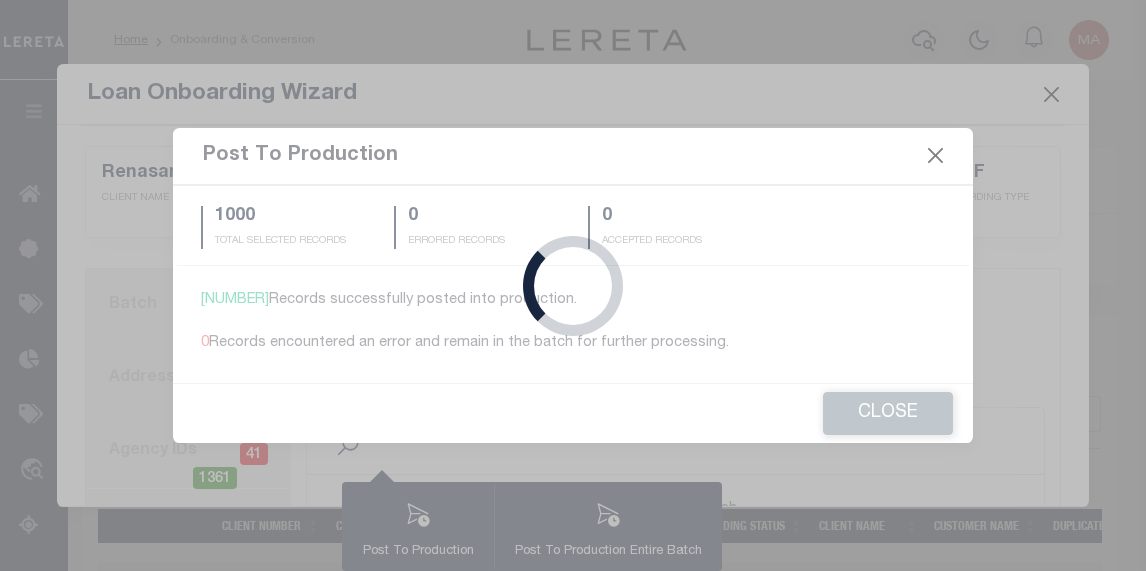 scroll, scrollTop: 0, scrollLeft: 0, axis: both 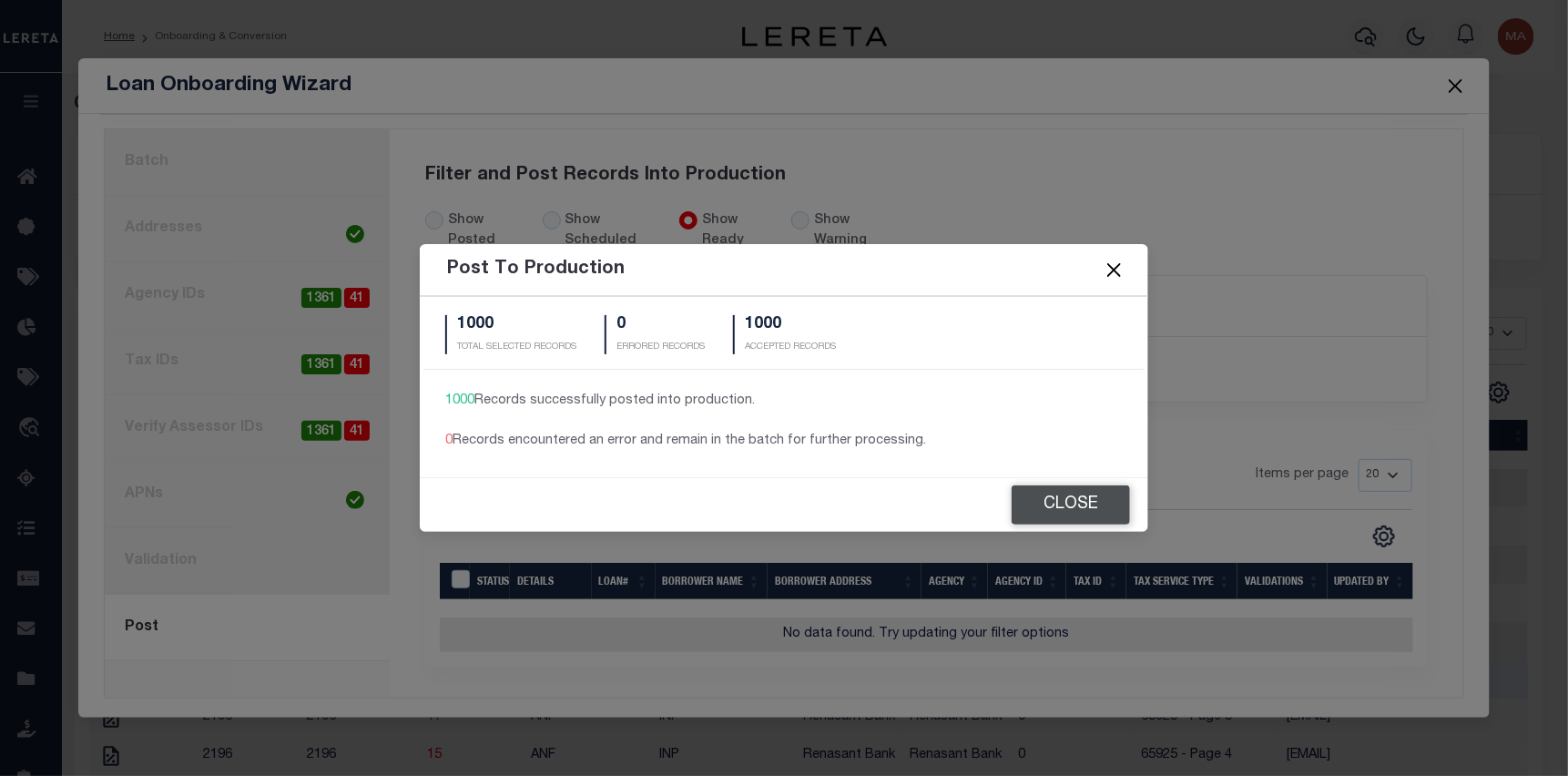 click on "Close" at bounding box center (1071, 505) 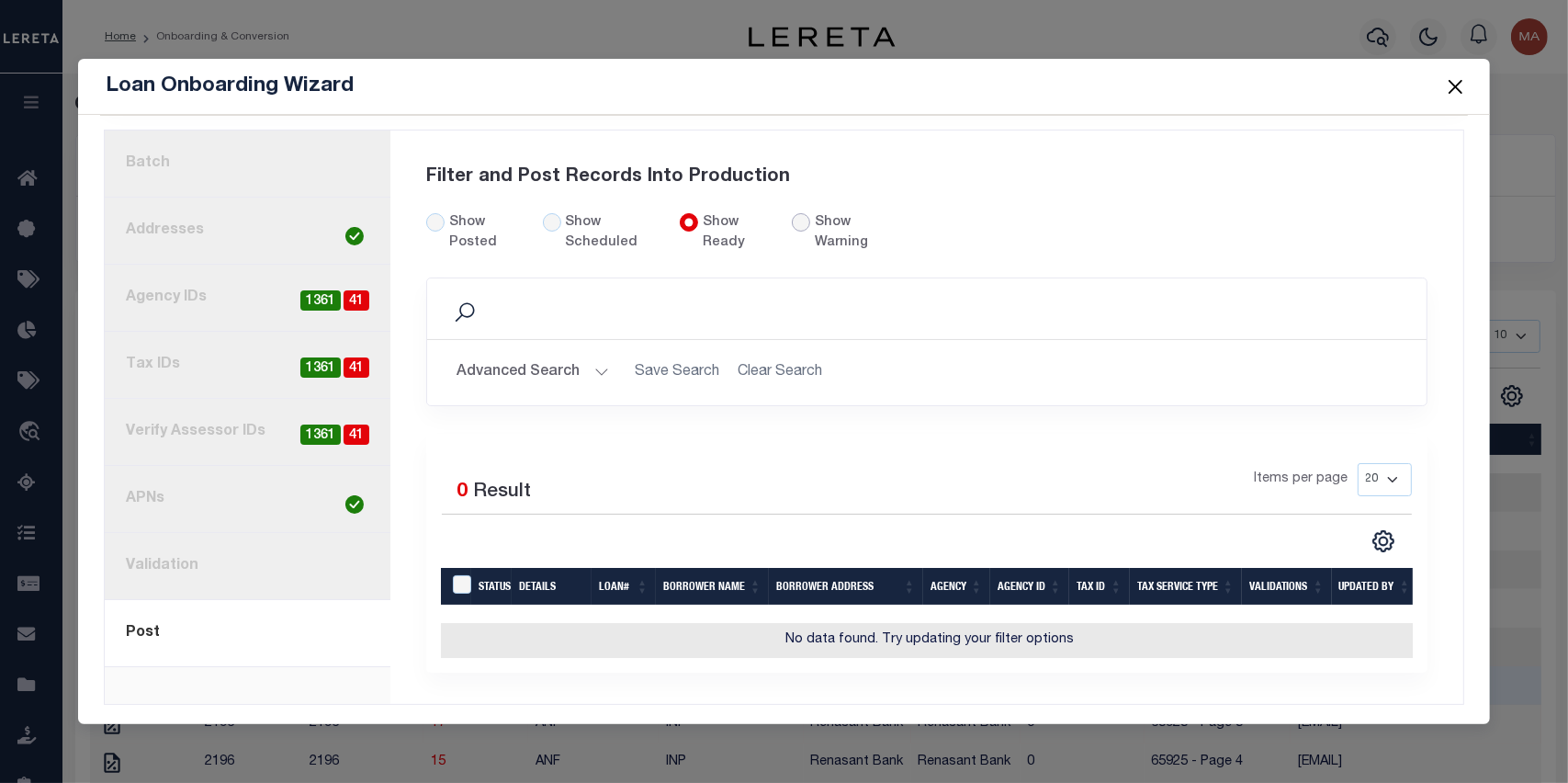 click at bounding box center (801, 222) 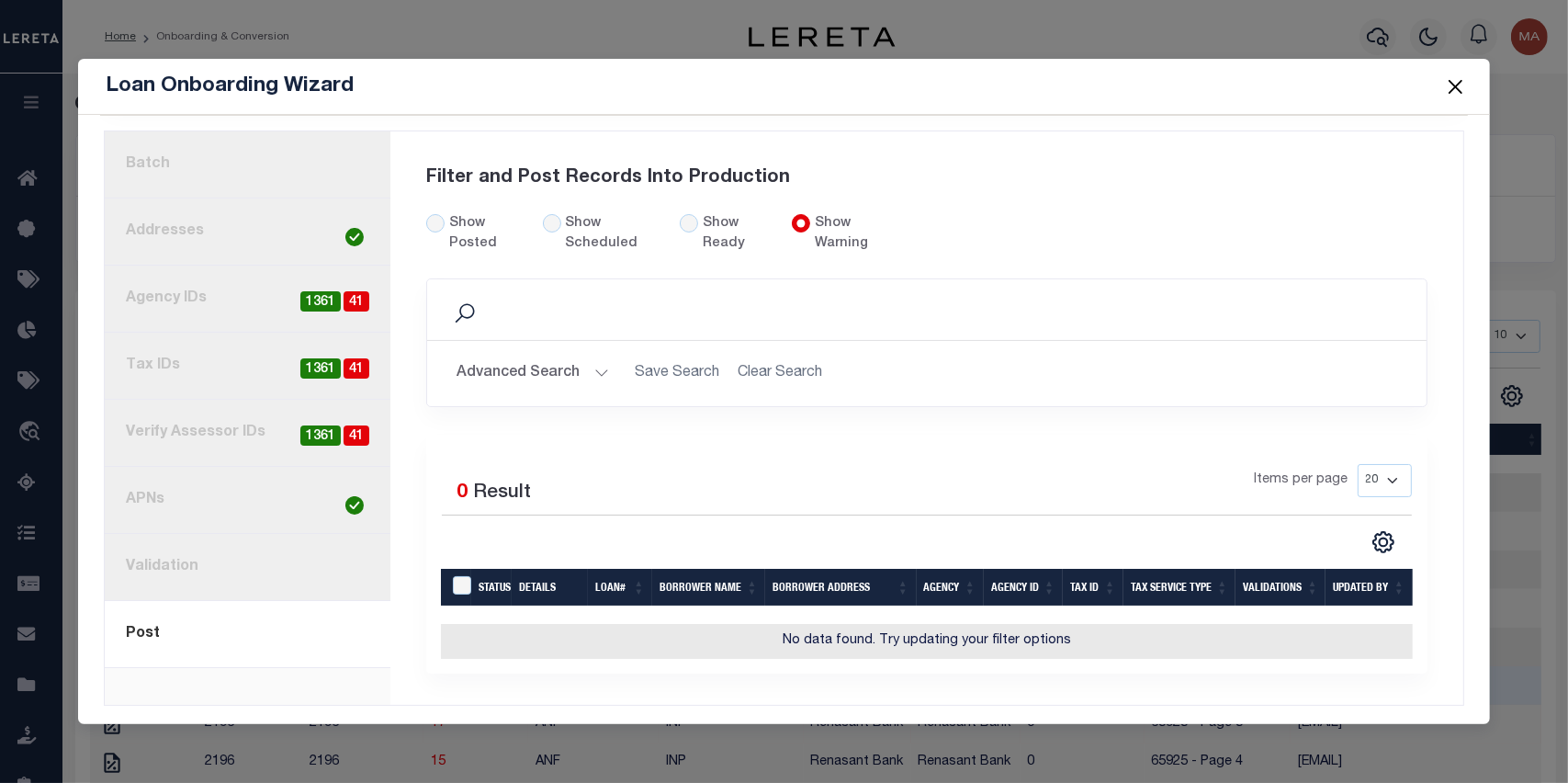 scroll, scrollTop: 115, scrollLeft: 0, axis: vertical 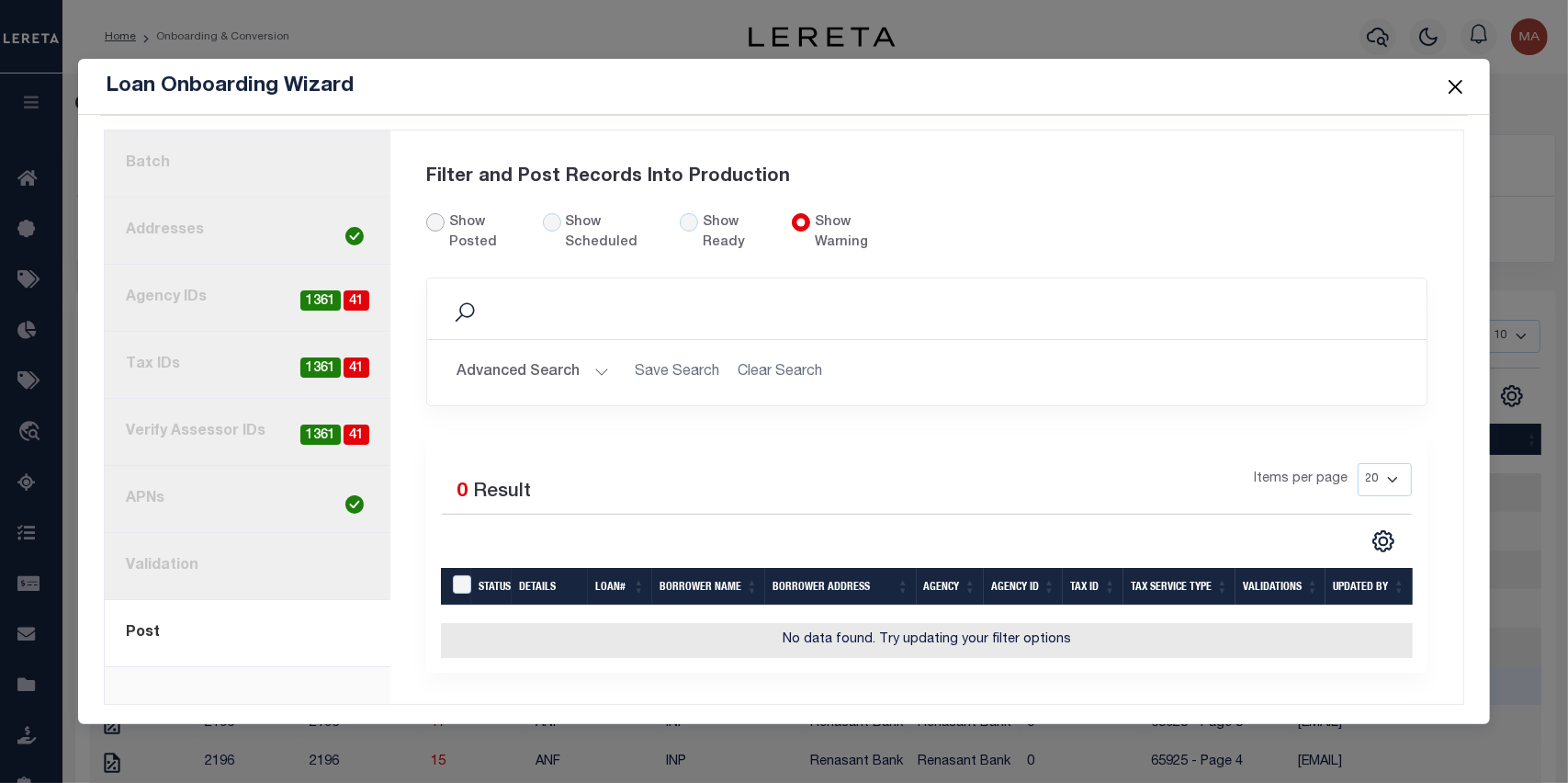 click on "Show Posted" at bounding box center [435, 222] 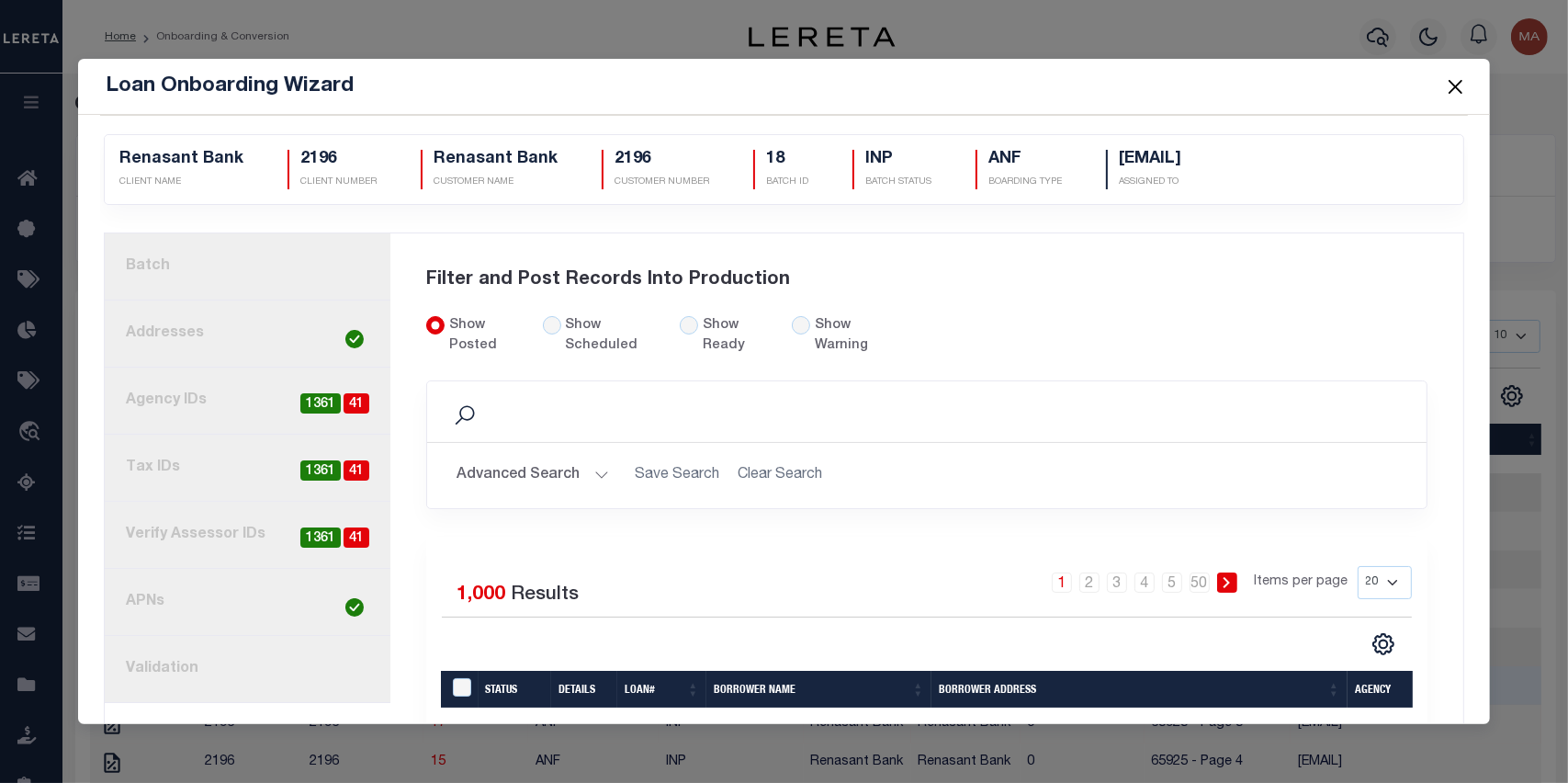 scroll, scrollTop: 0, scrollLeft: 0, axis: both 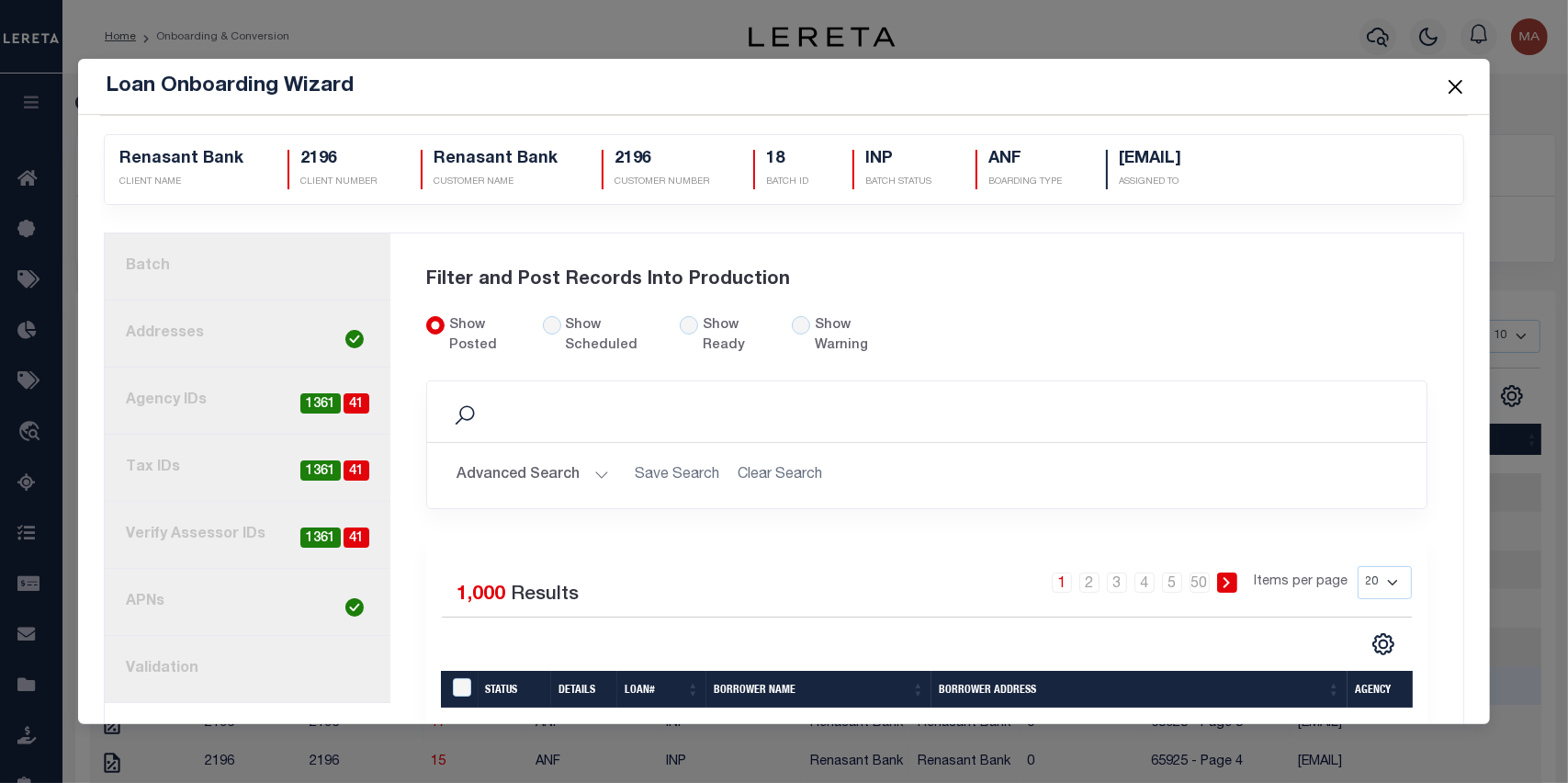 click at bounding box center (1455, 86) 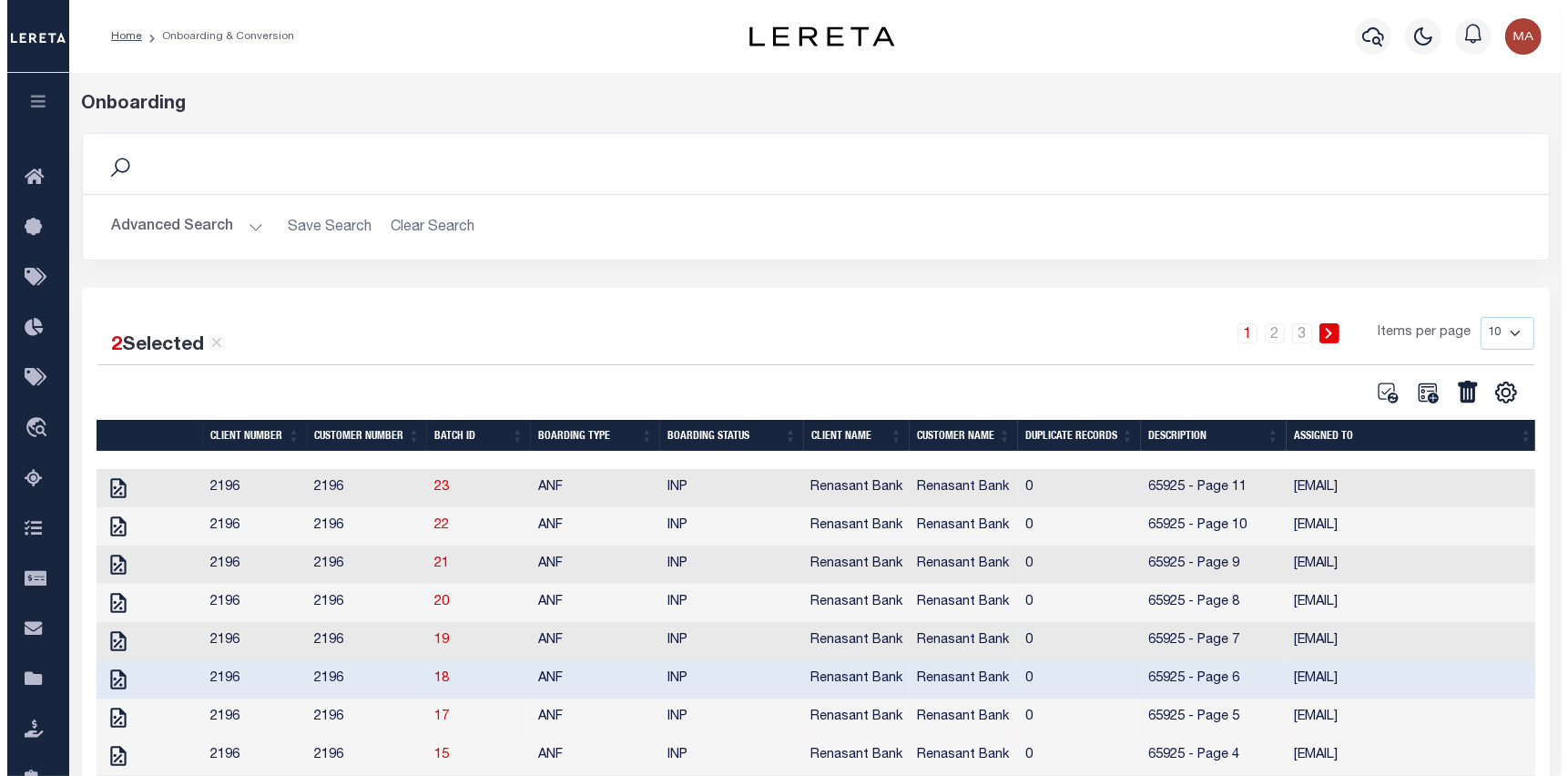 scroll, scrollTop: 0, scrollLeft: 0, axis: both 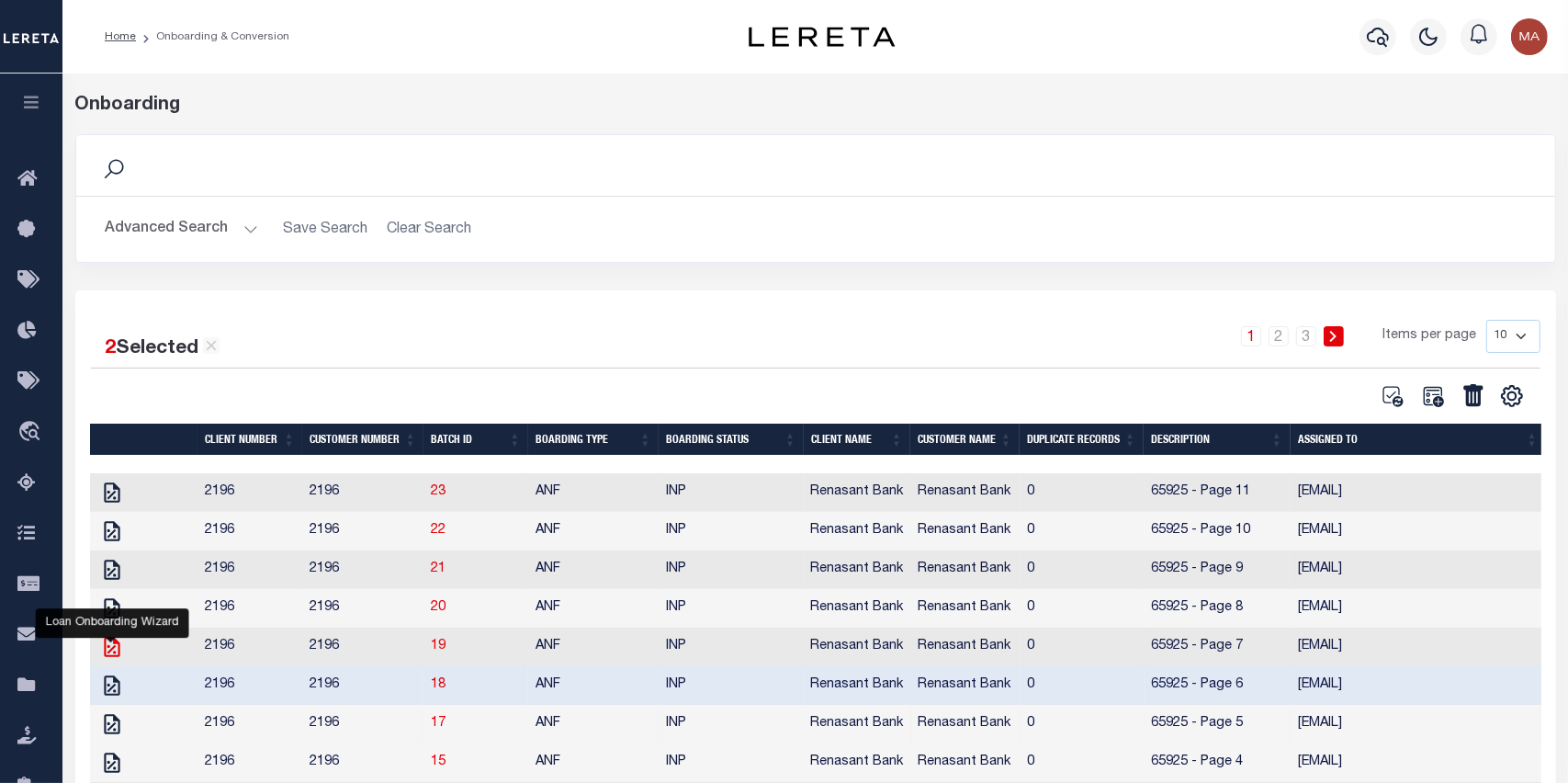 click 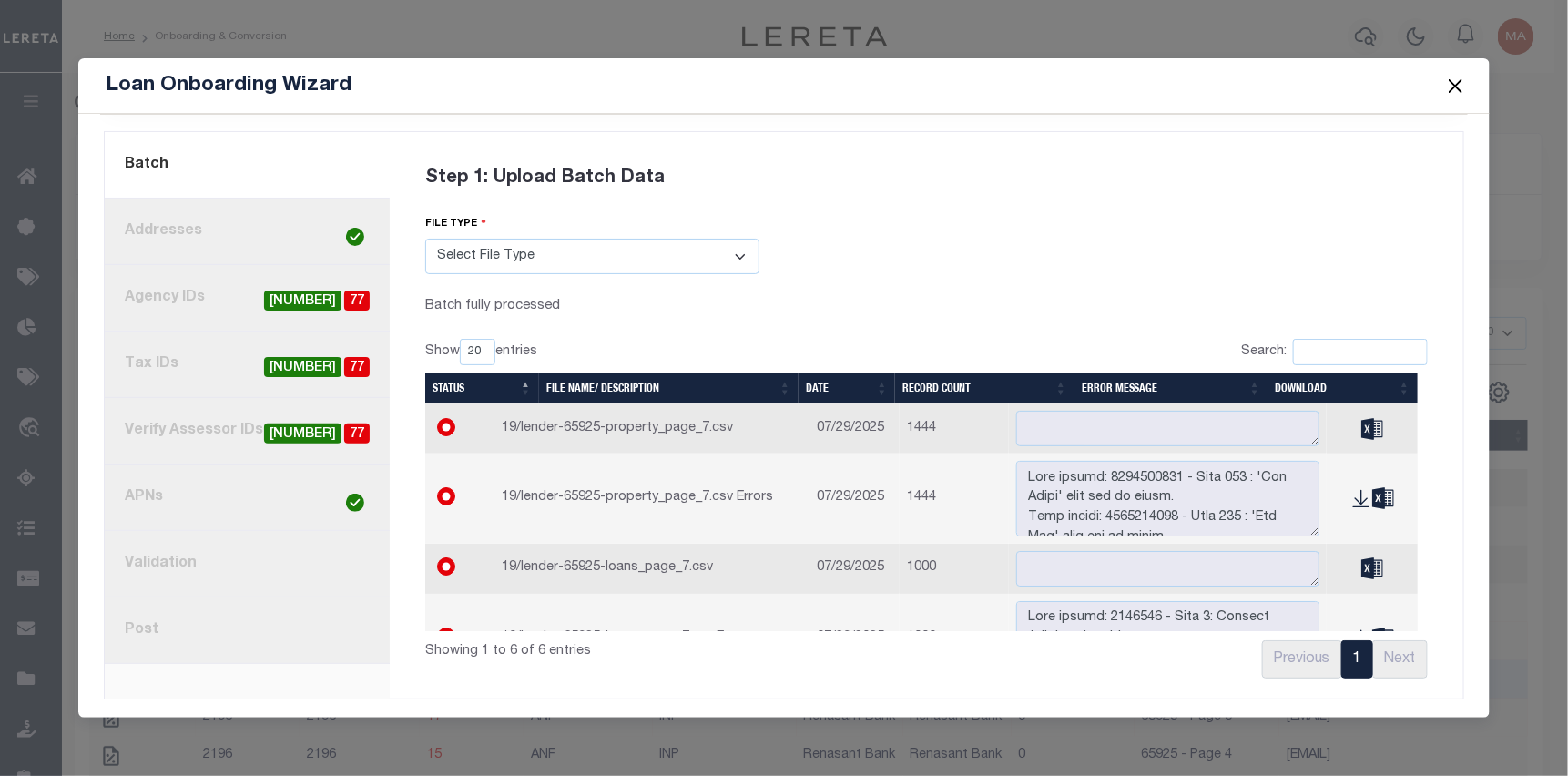 scroll, scrollTop: 99, scrollLeft: 0, axis: vertical 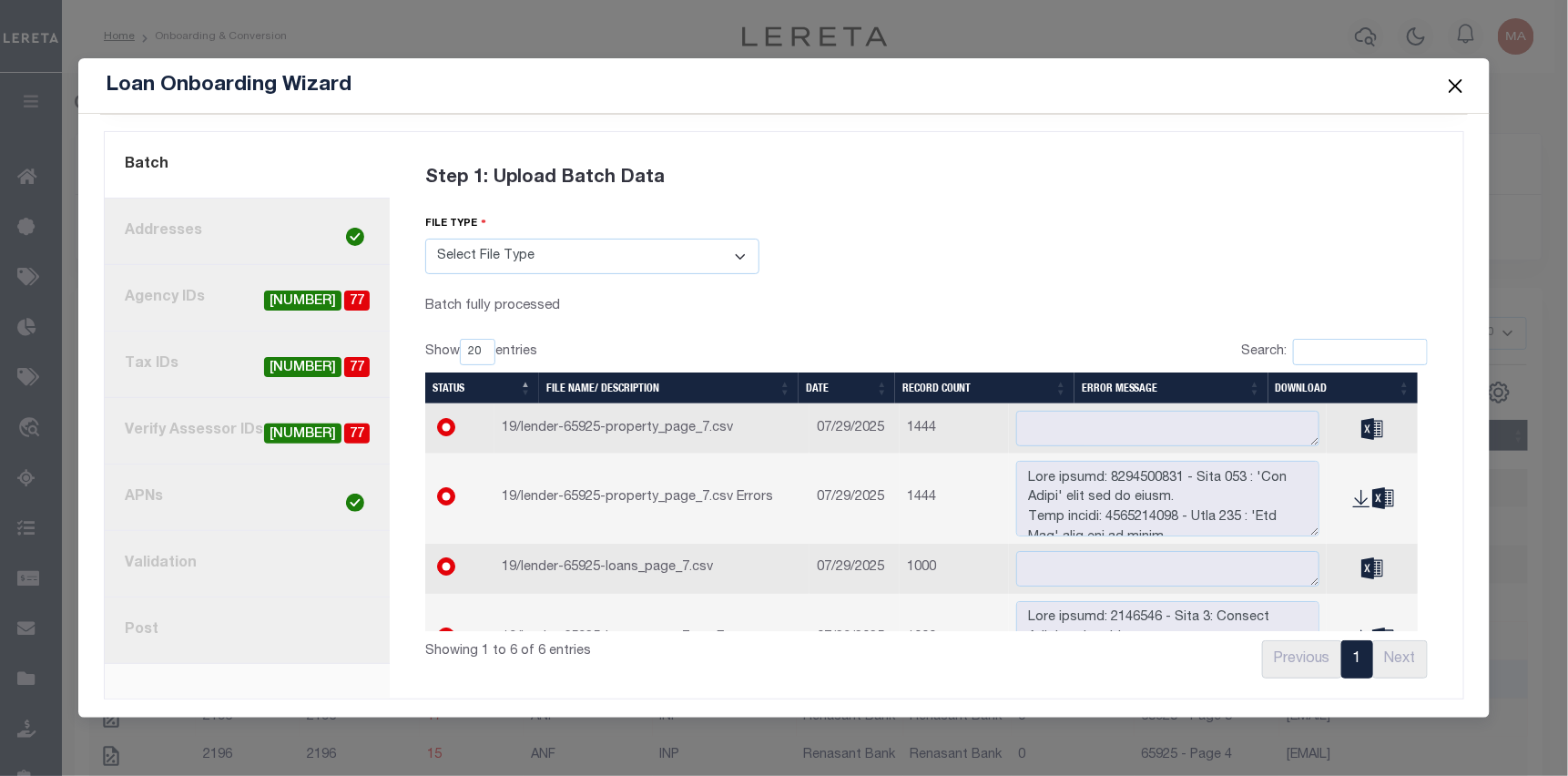 click on "8.  Post" at bounding box center [247, 630] 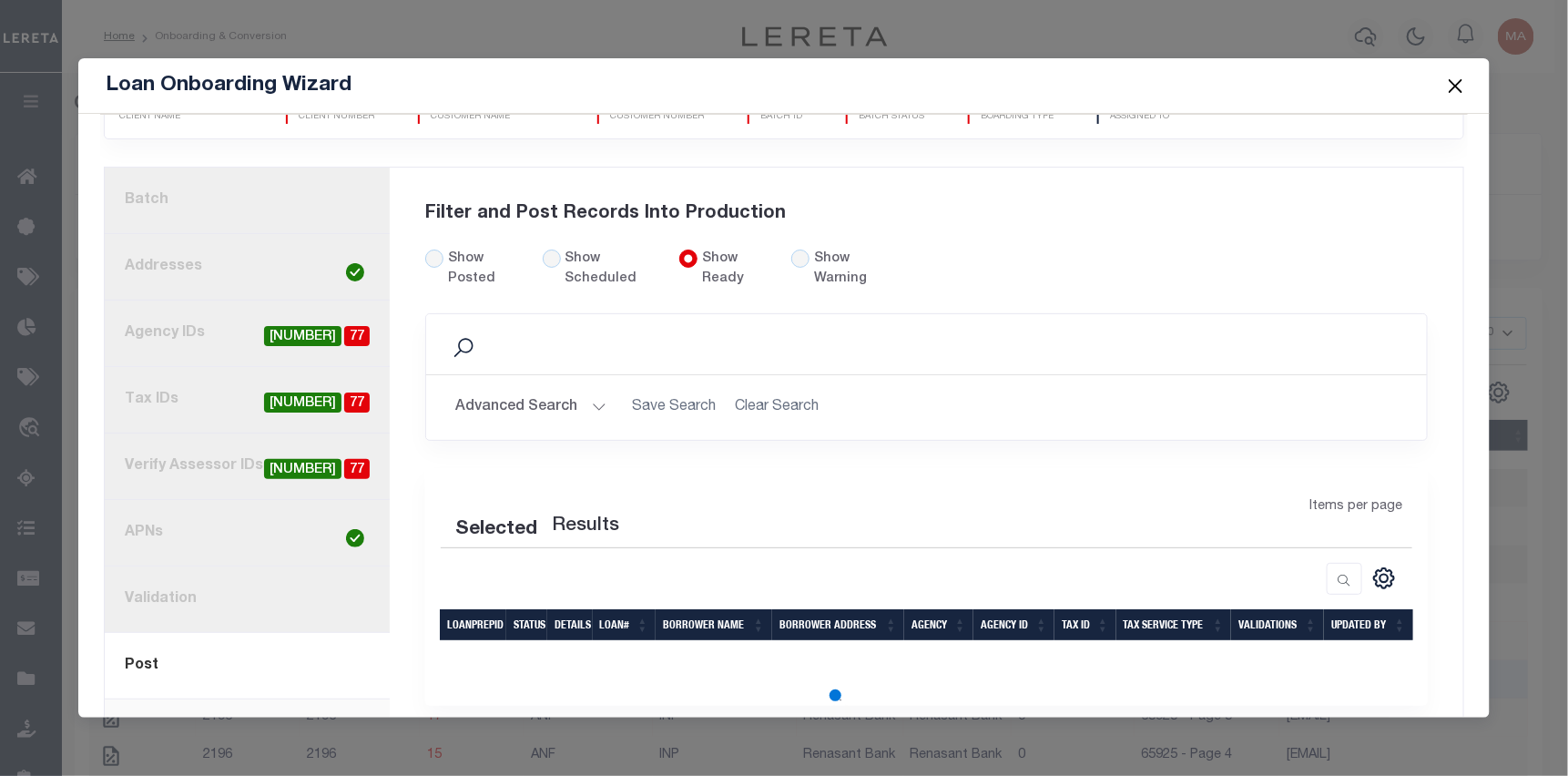 scroll, scrollTop: 99, scrollLeft: 0, axis: vertical 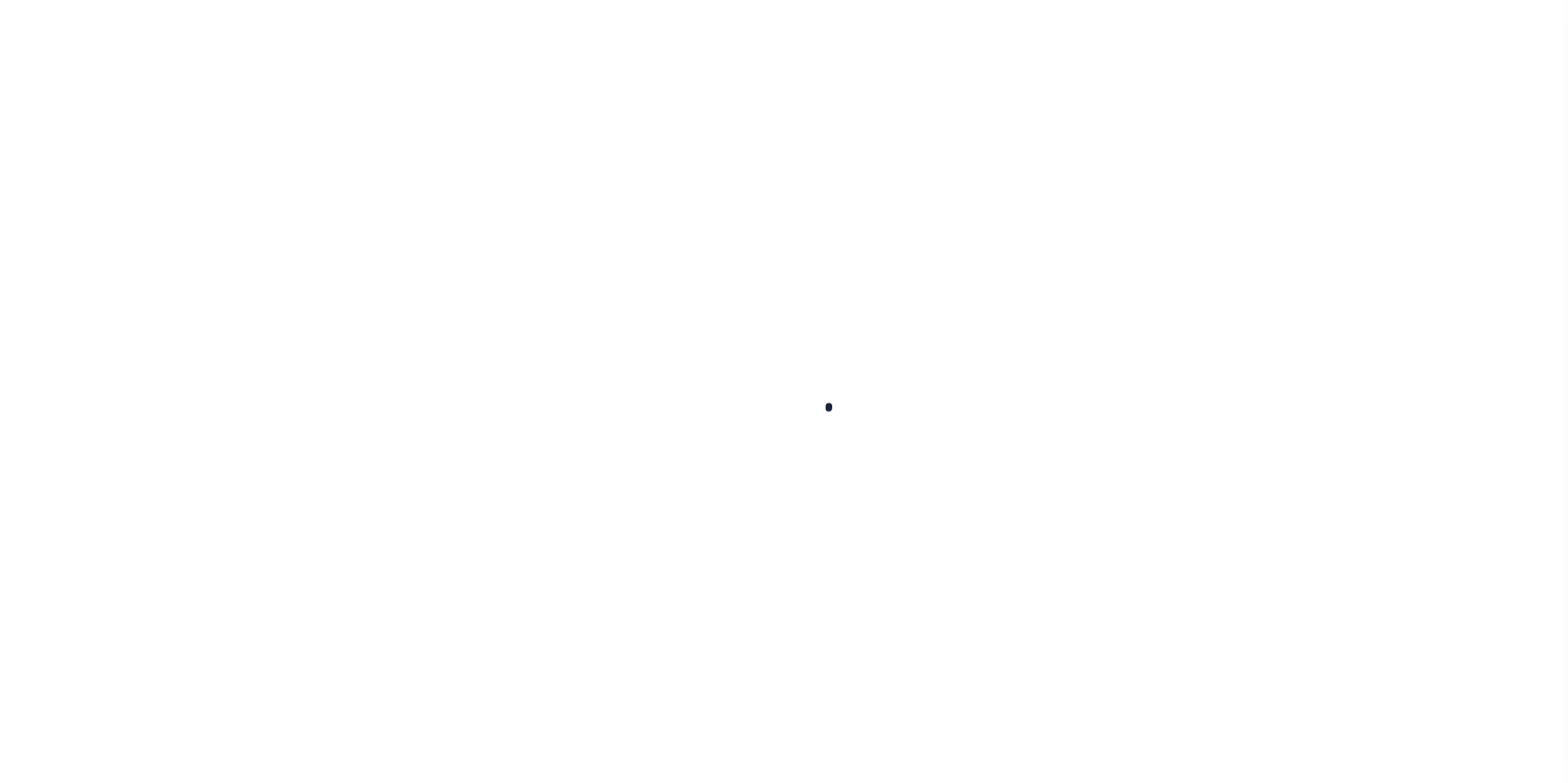 select 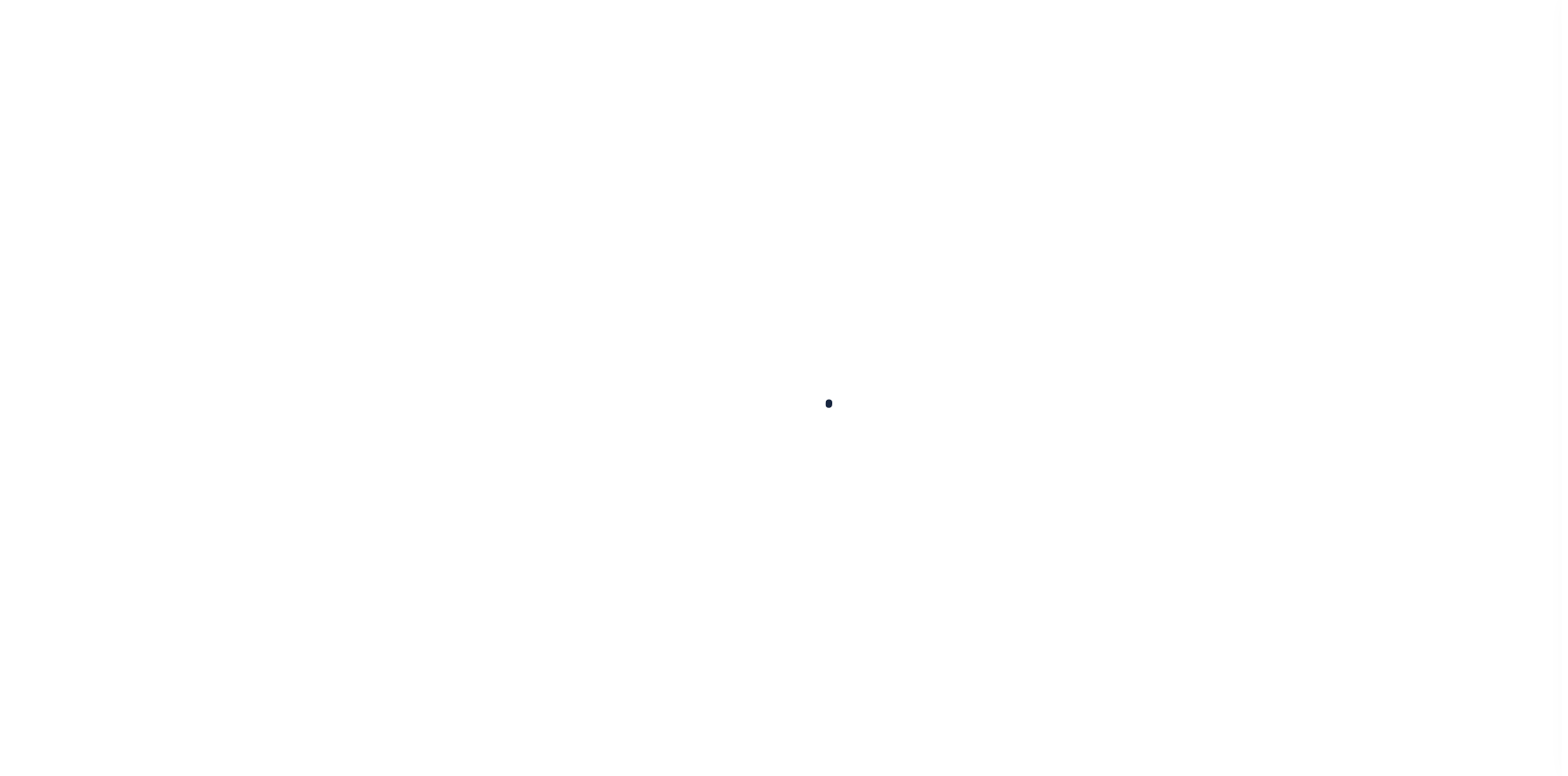 scroll, scrollTop: 0, scrollLeft: 0, axis: both 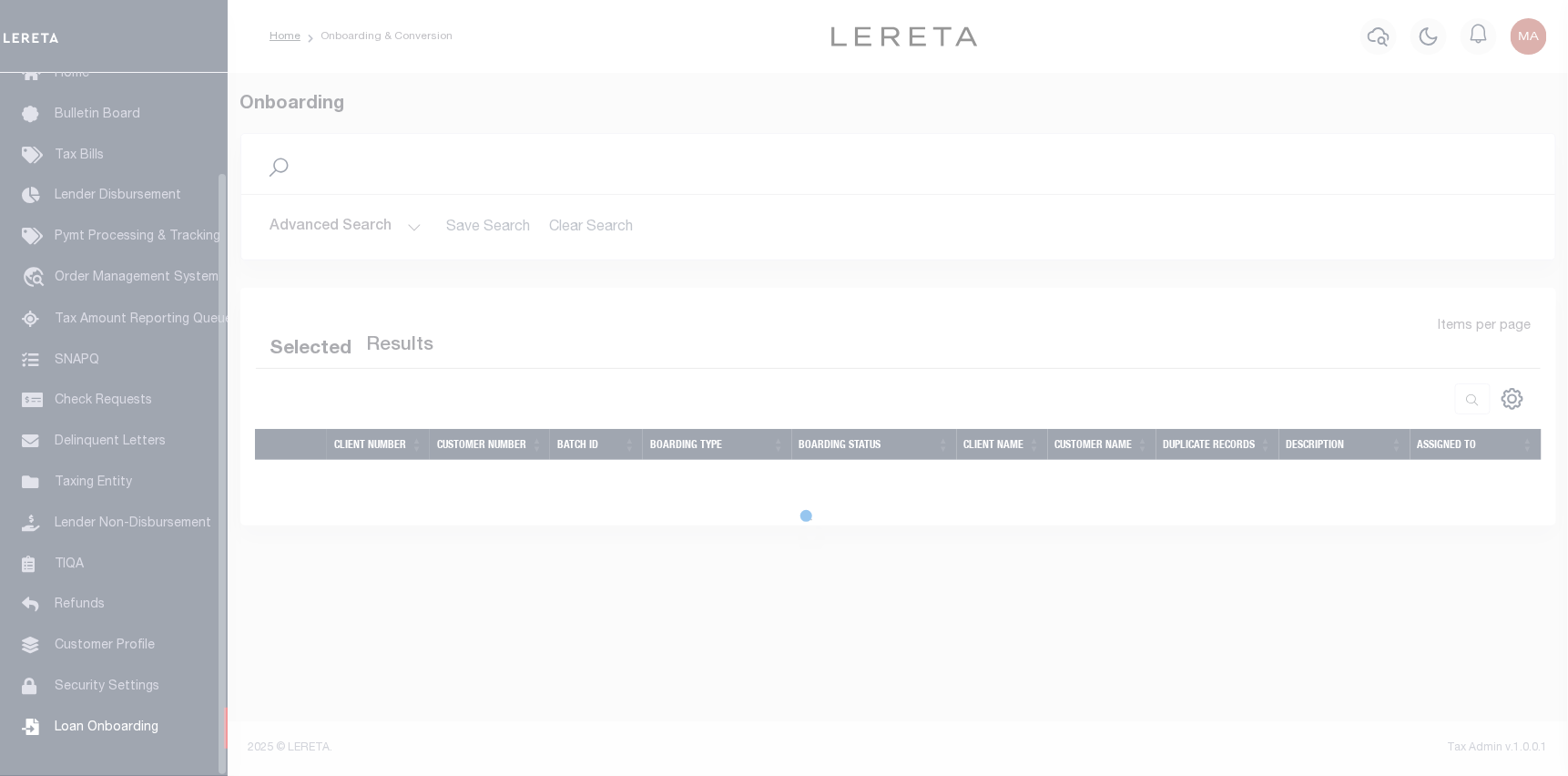 select 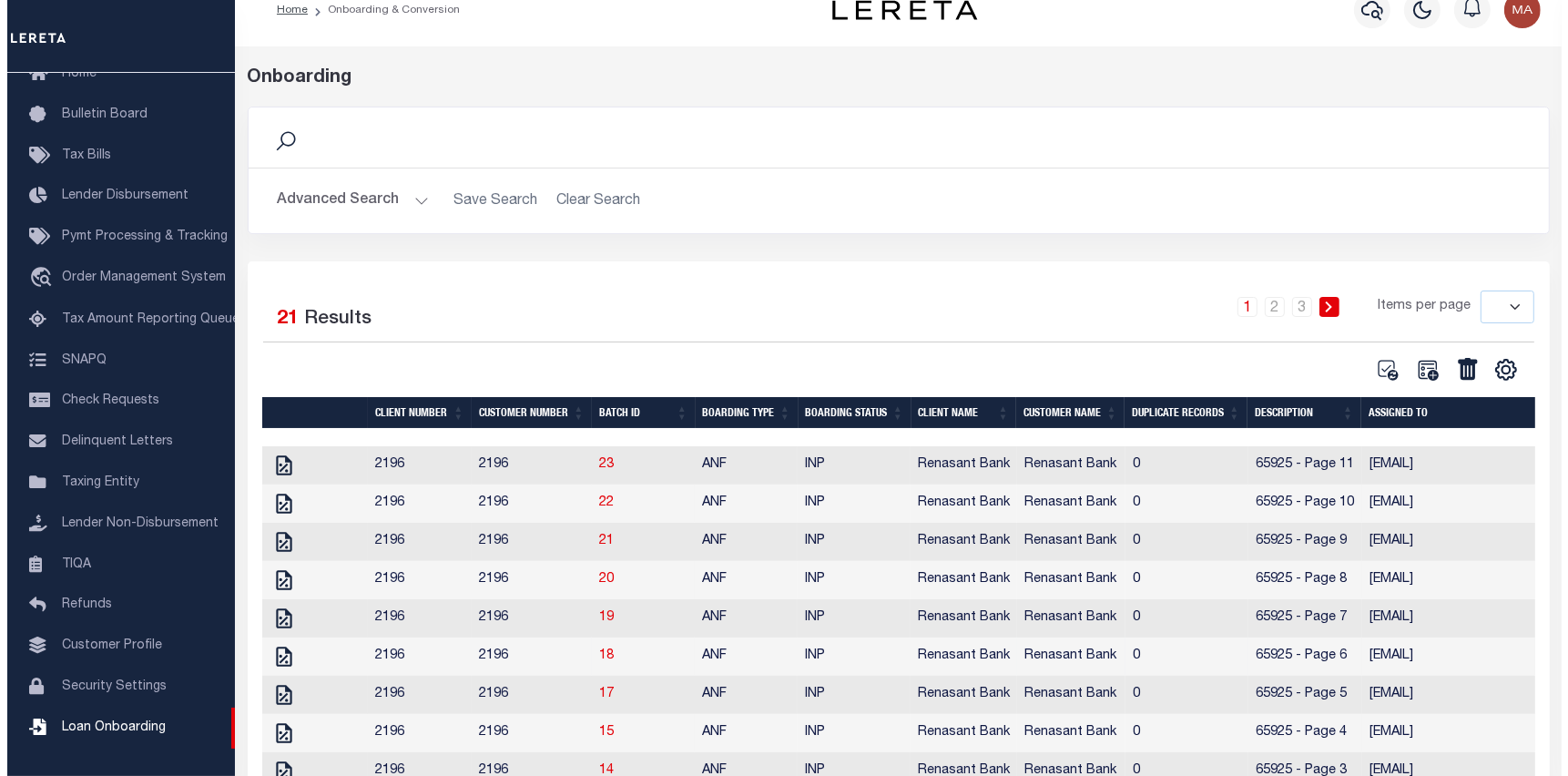 scroll, scrollTop: 91, scrollLeft: 0, axis: vertical 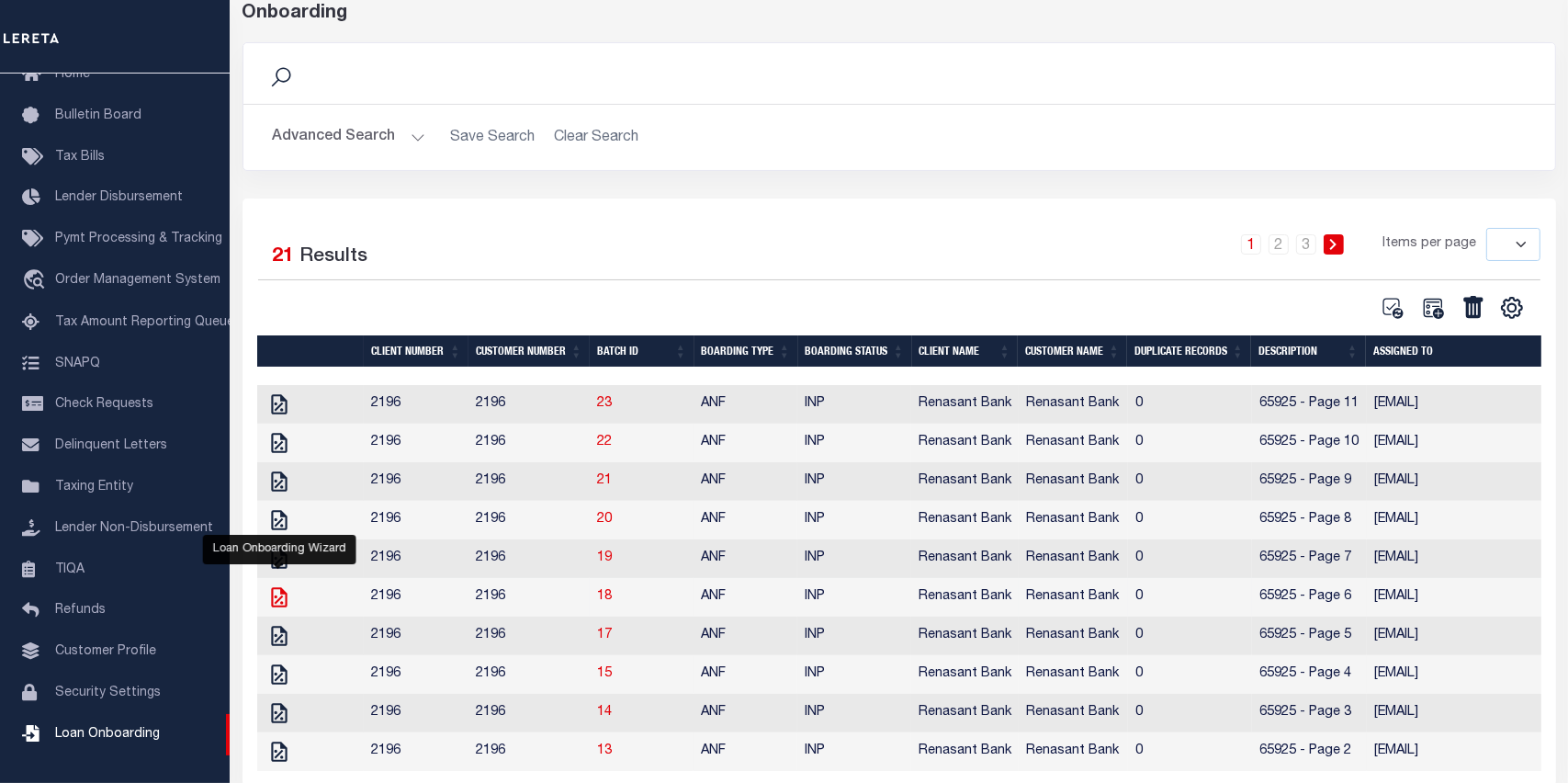 click 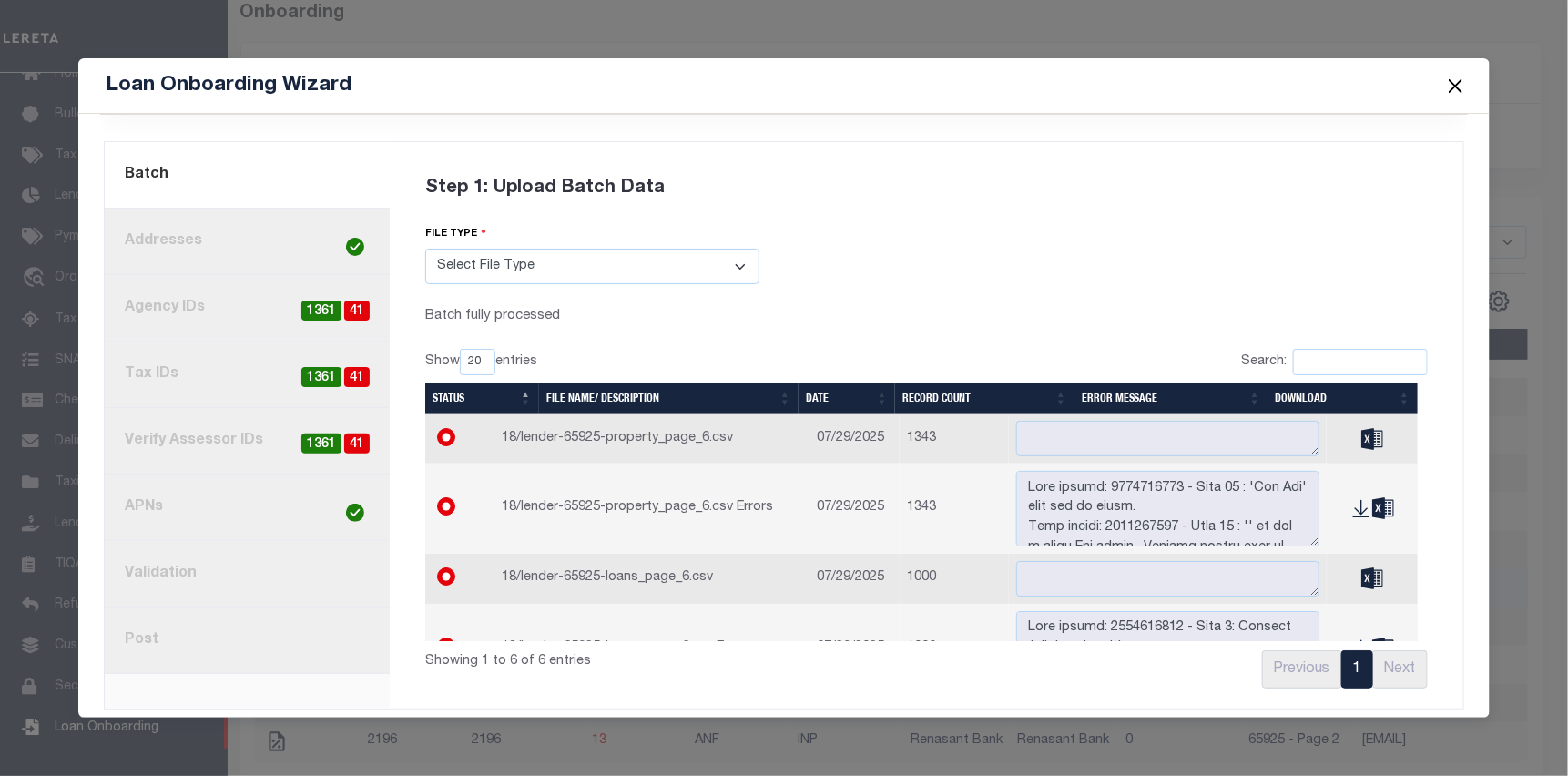 scroll, scrollTop: 91, scrollLeft: 0, axis: vertical 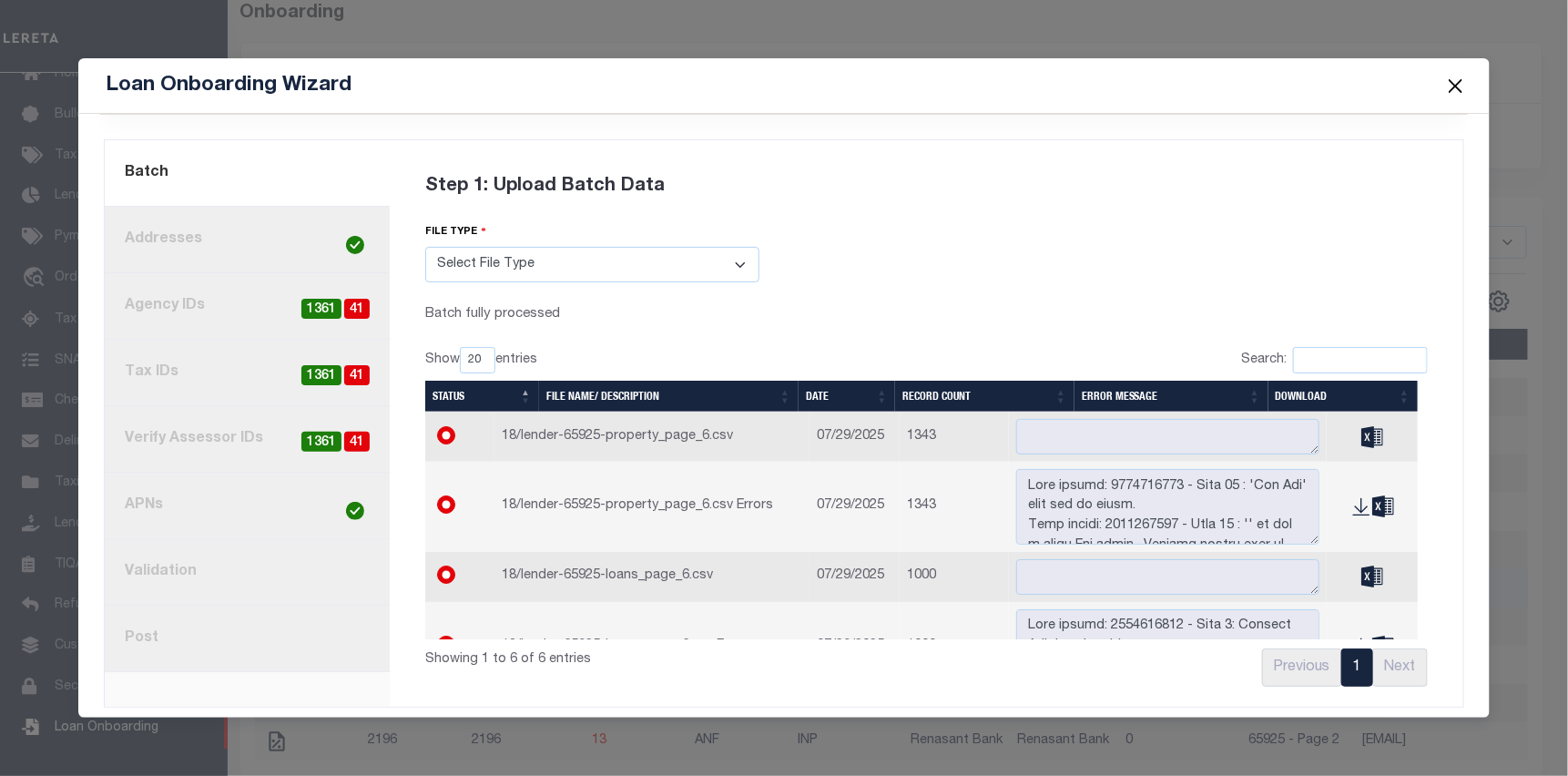 click on "8.  Post" at bounding box center [247, 638] 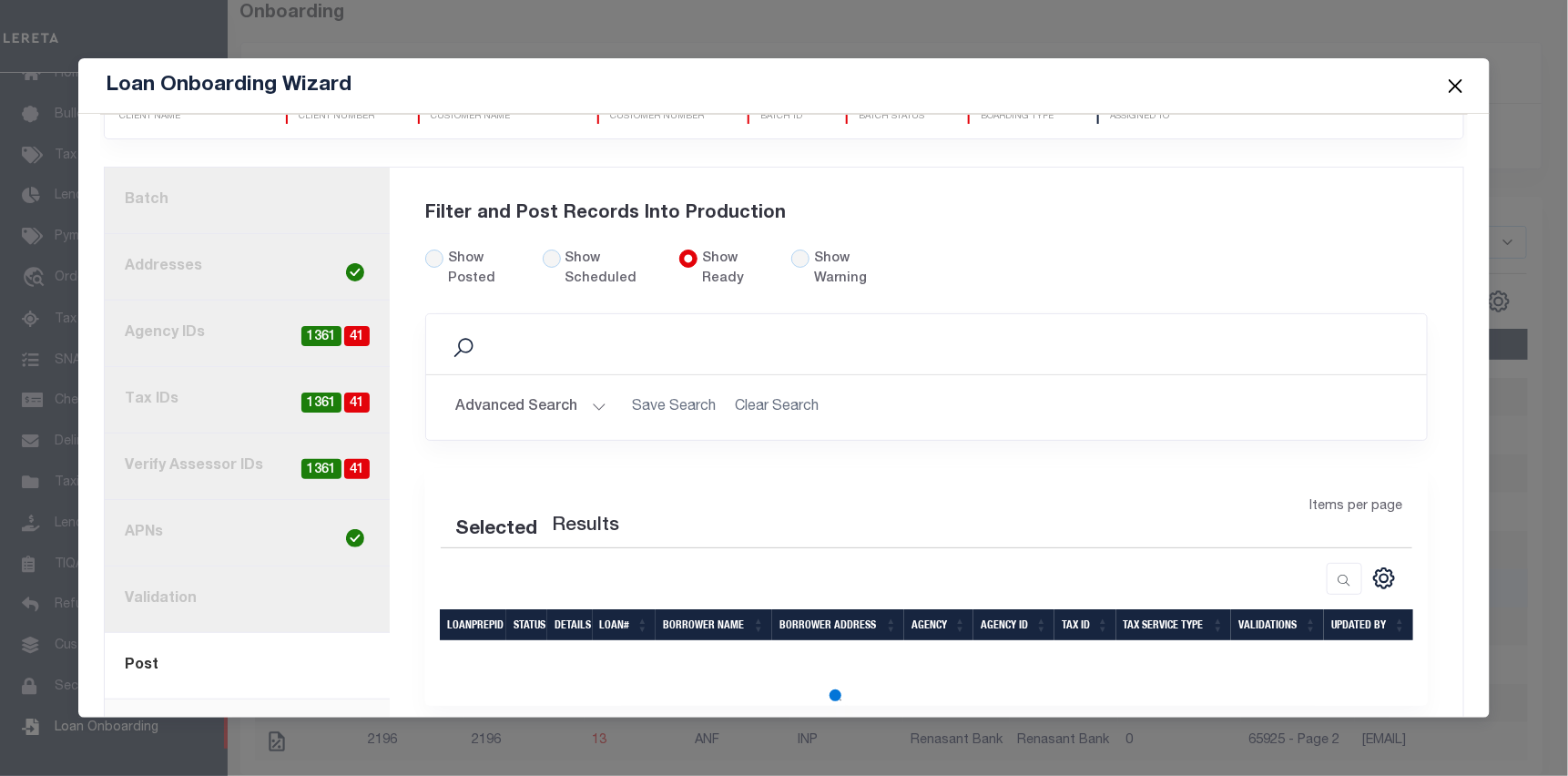 scroll, scrollTop: 91, scrollLeft: 0, axis: vertical 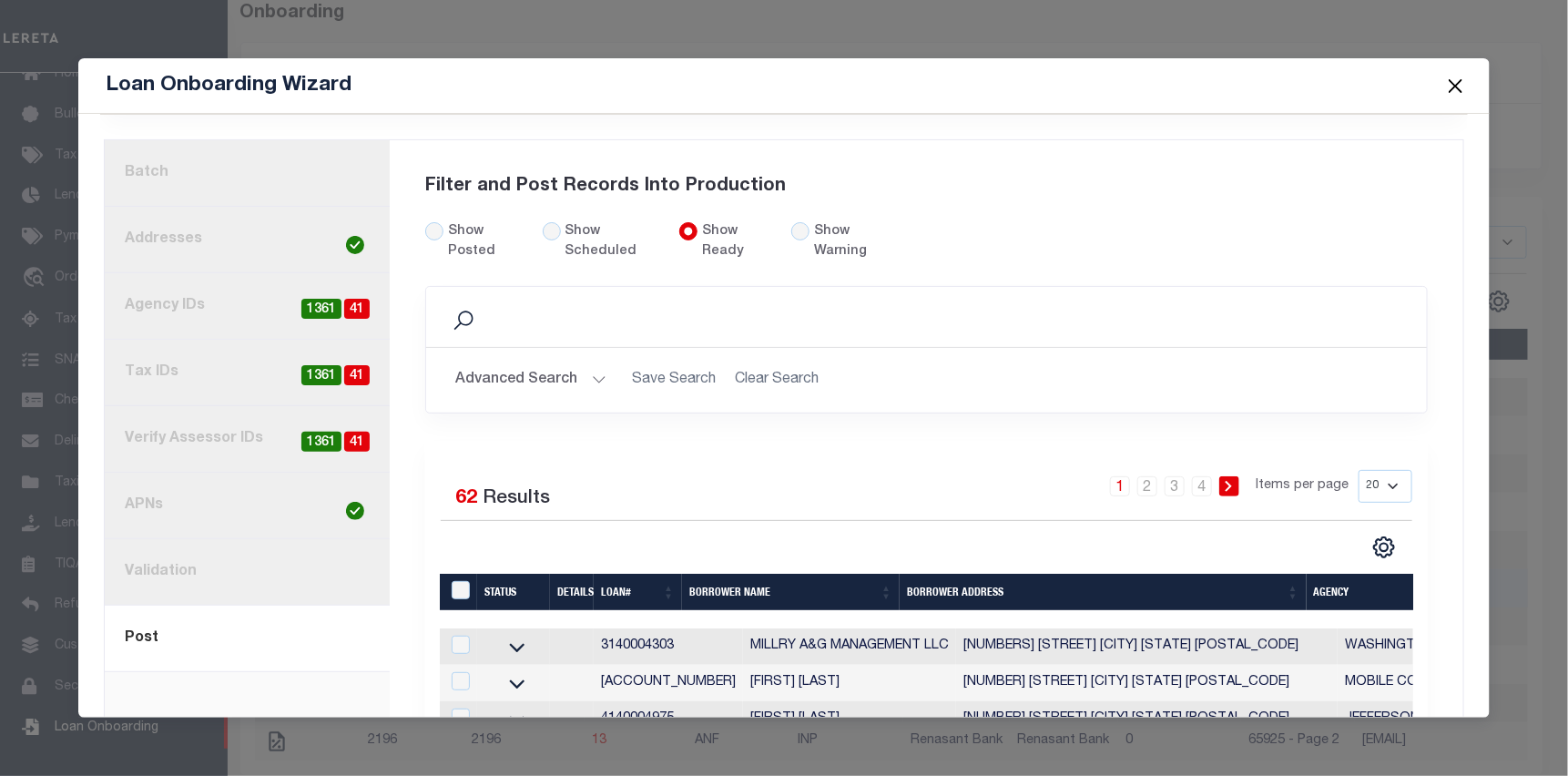 click at bounding box center [1456, 86] 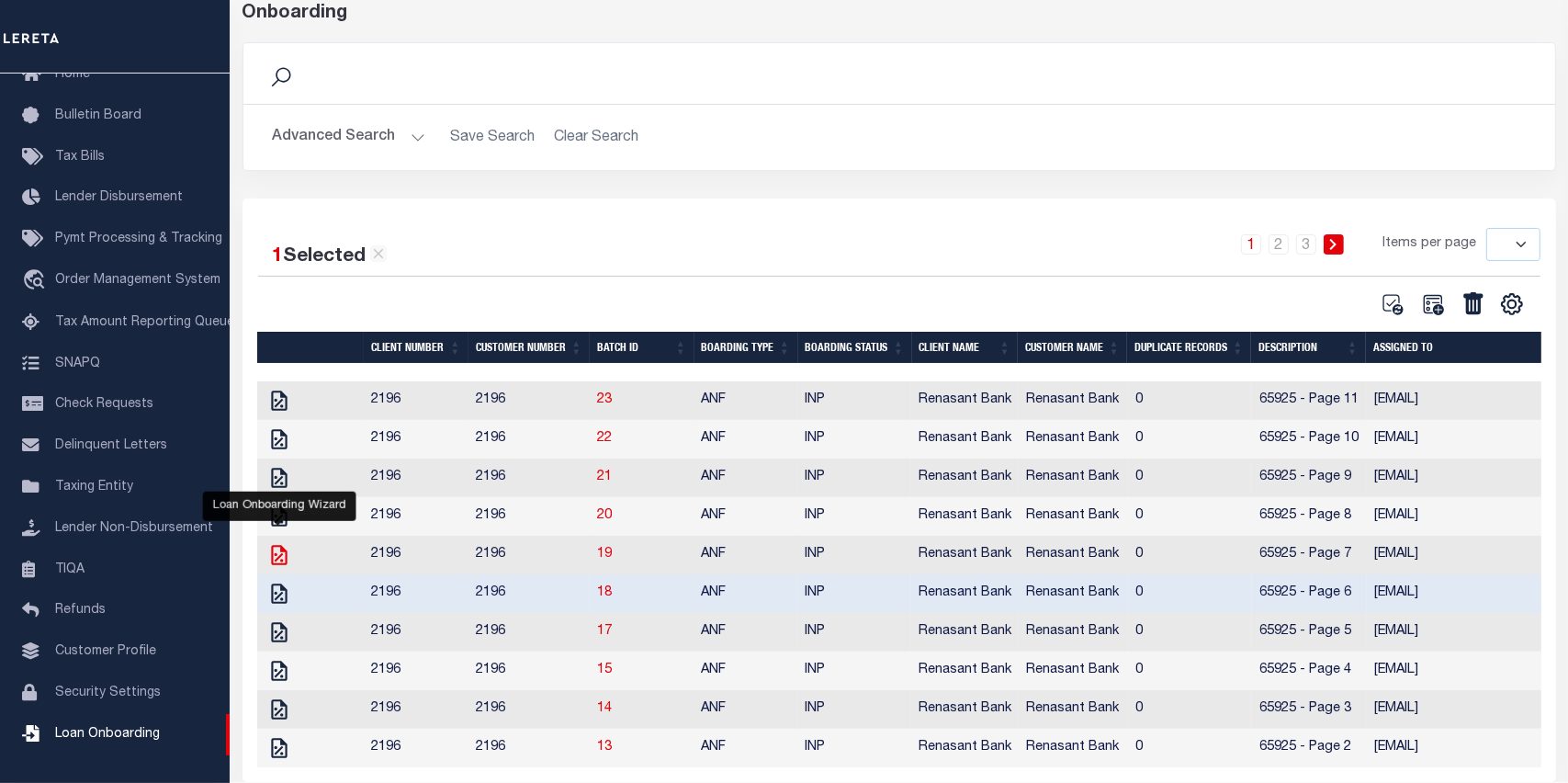 click 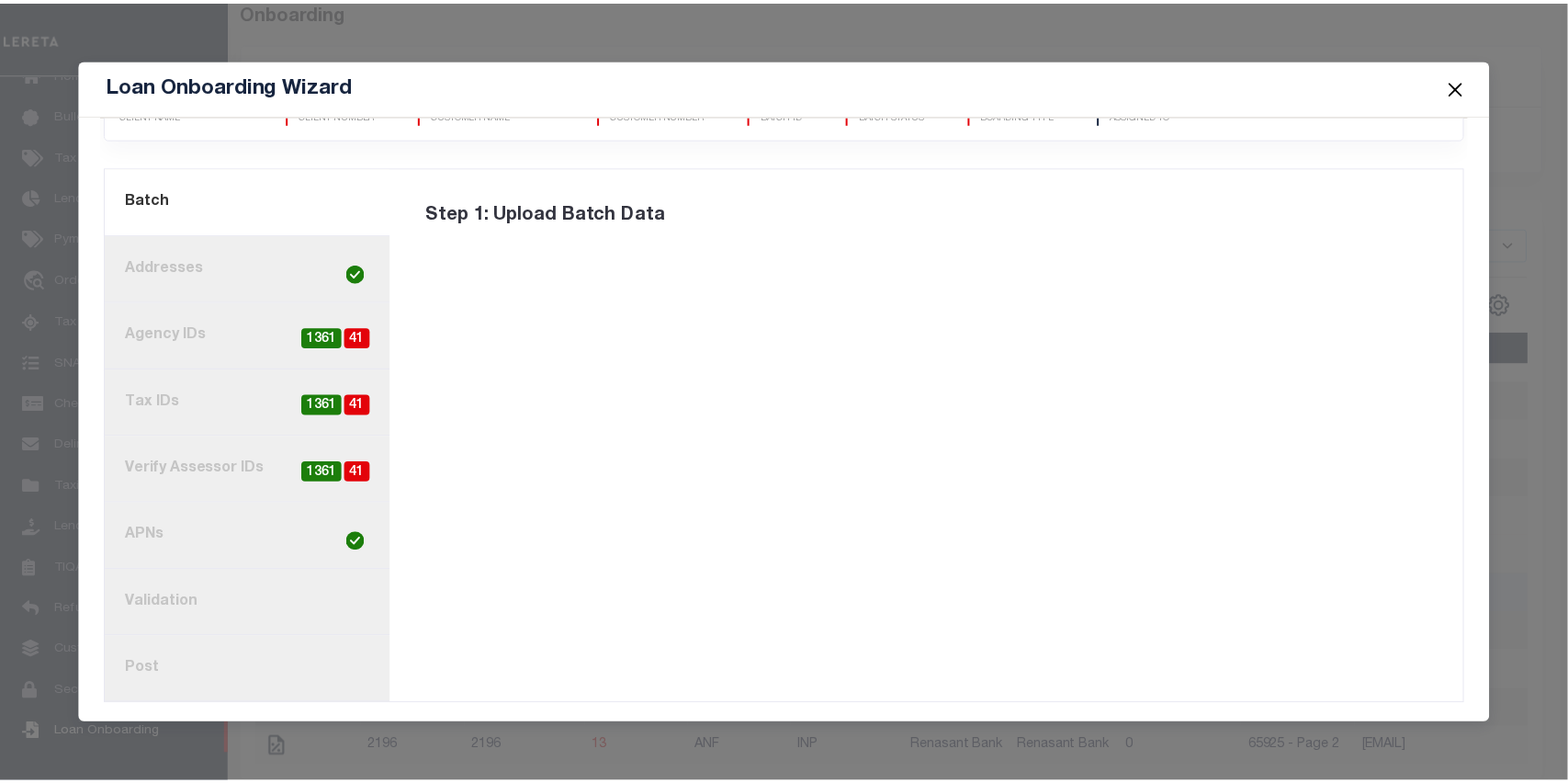 scroll, scrollTop: 0, scrollLeft: 0, axis: both 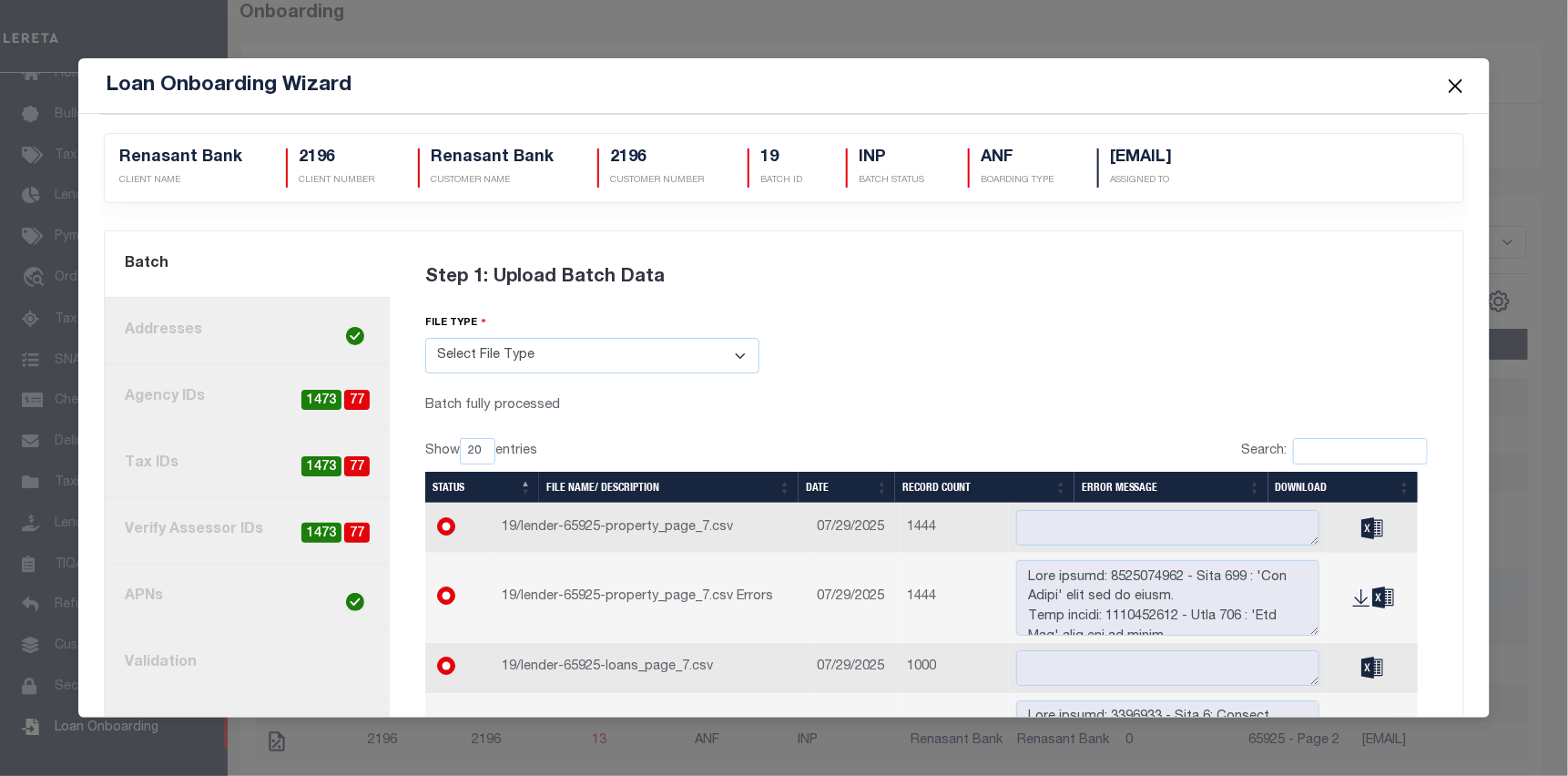 click at bounding box center [1456, 86] 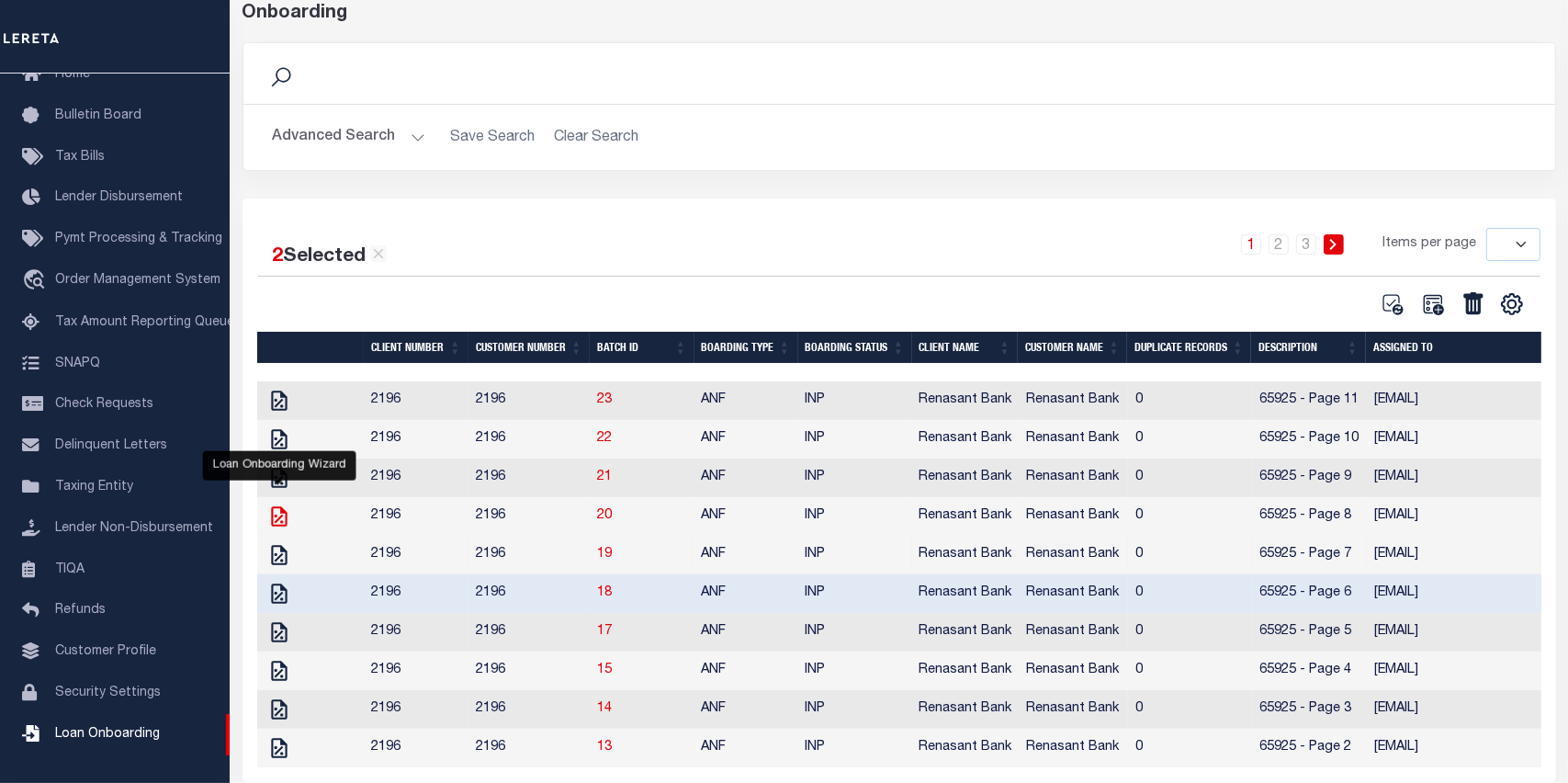 click 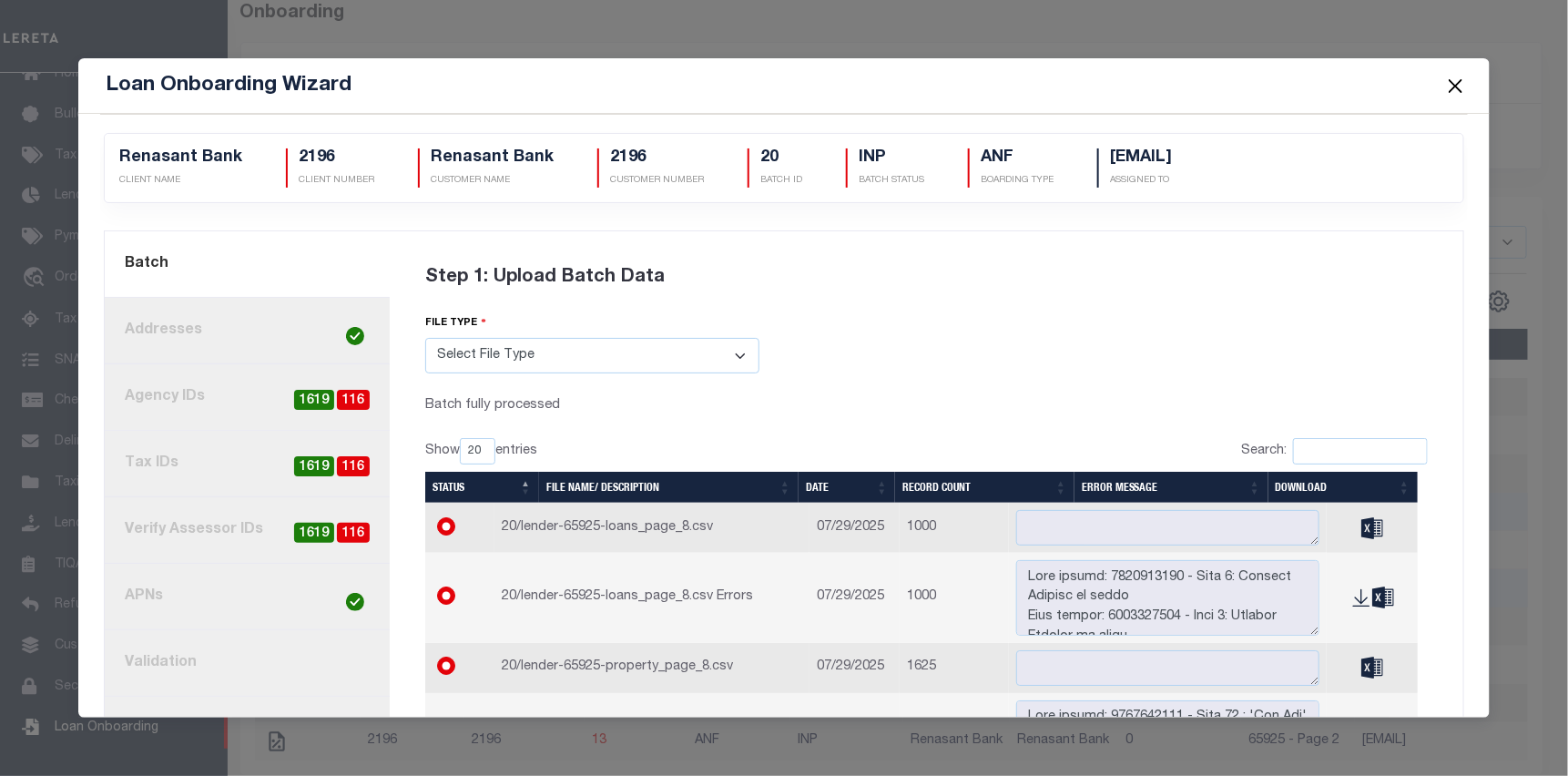 click at bounding box center [1456, 86] 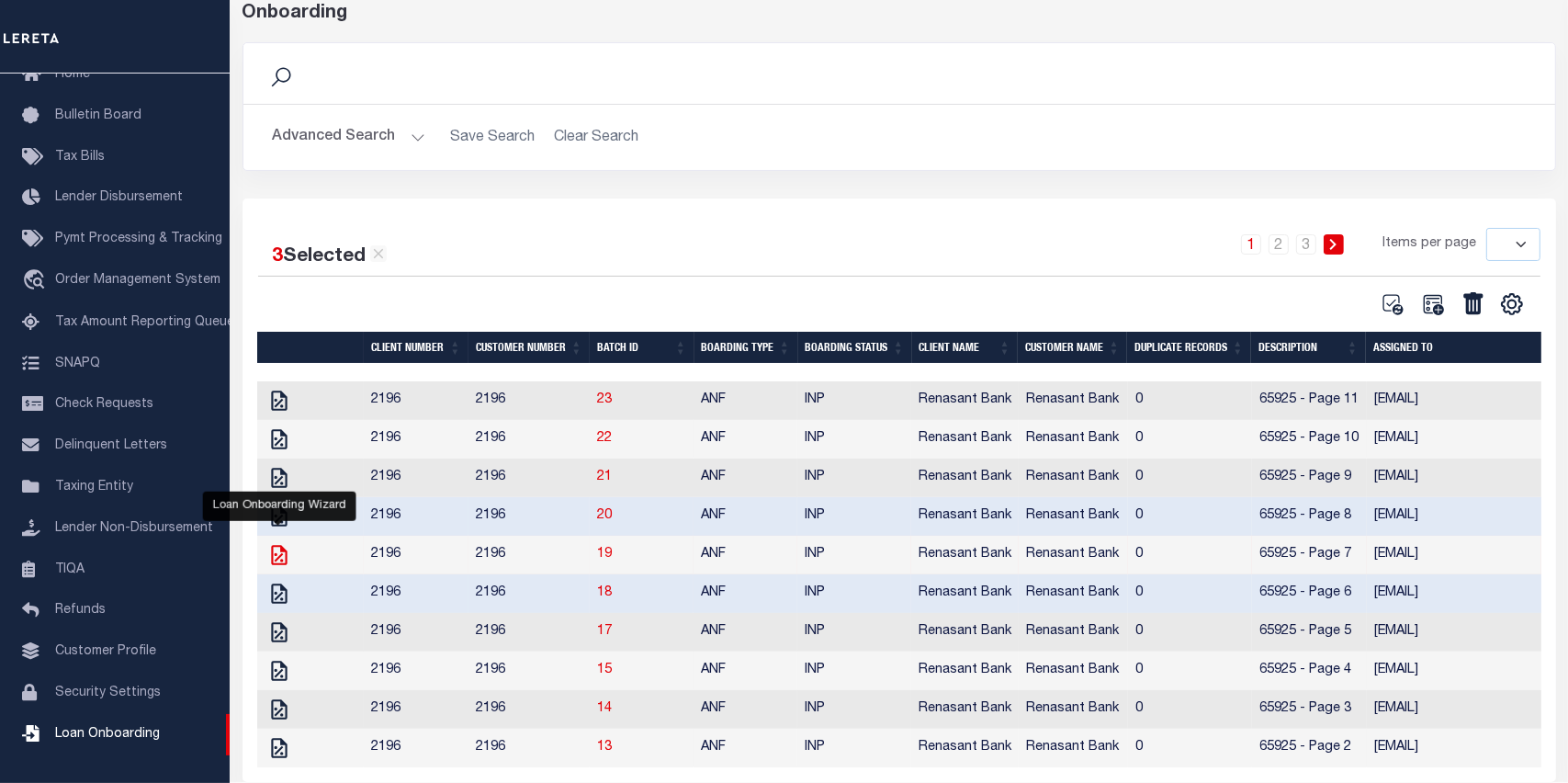 click 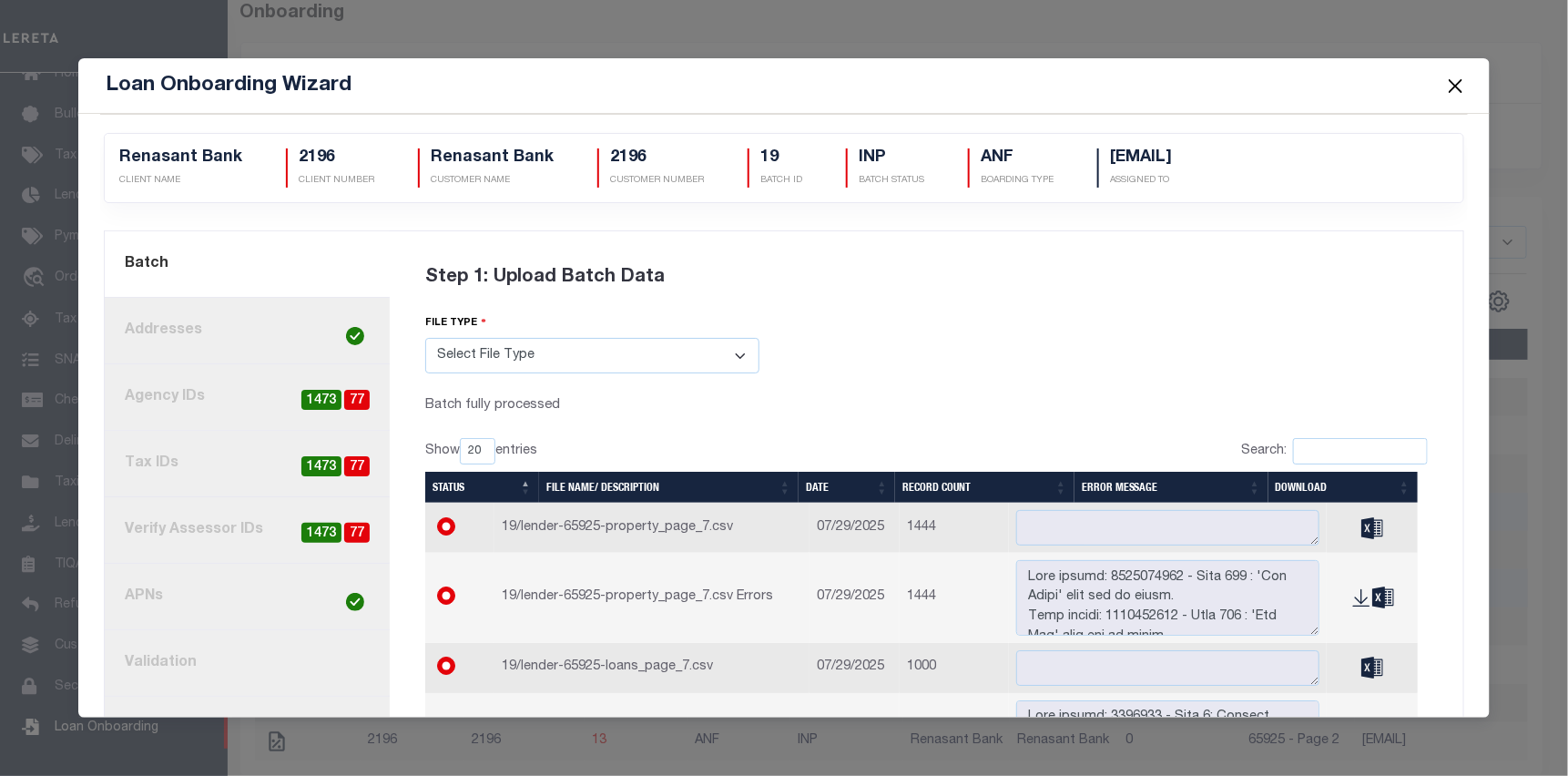 click at bounding box center (1456, 86) 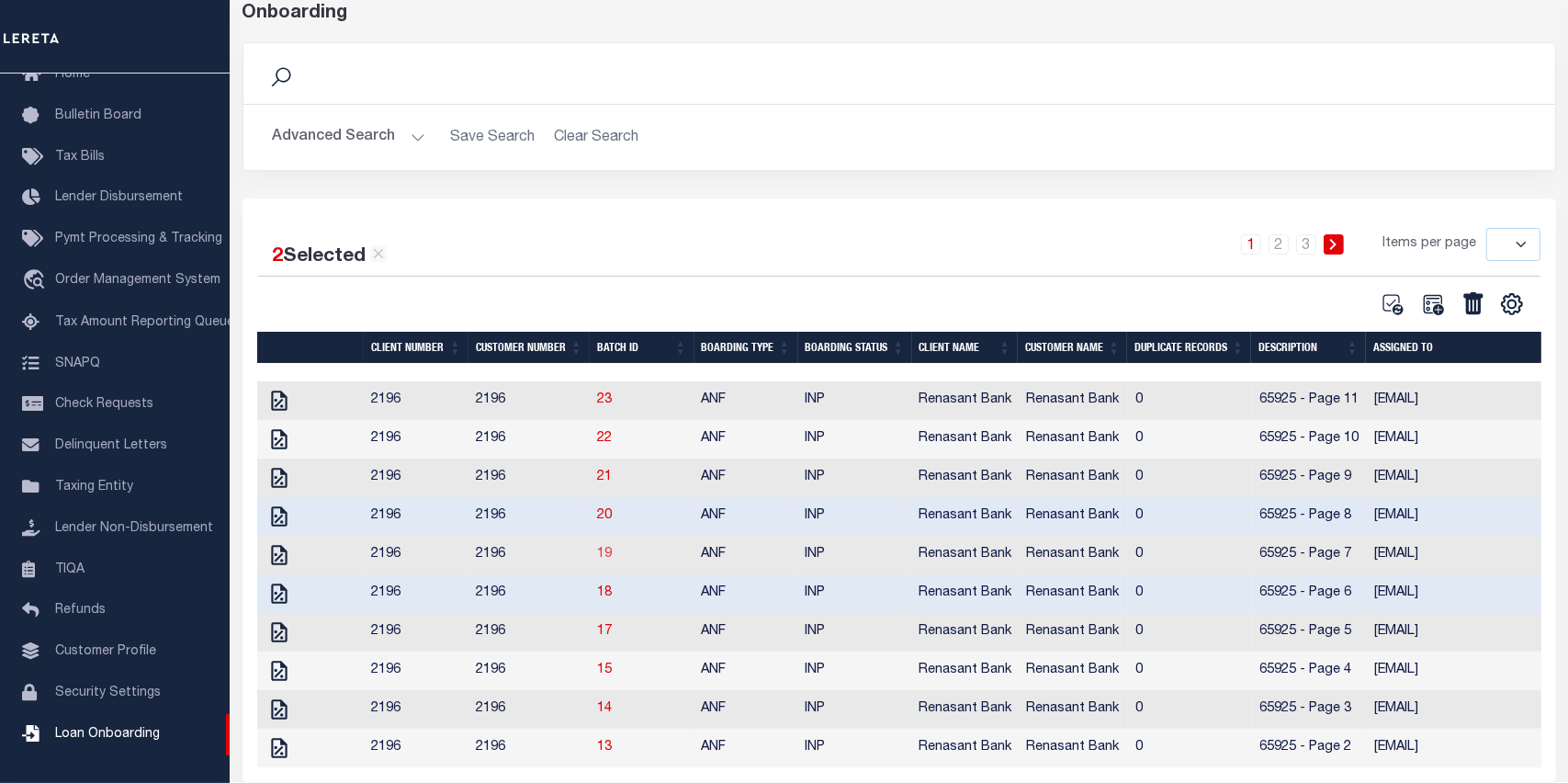 click on "19" at bounding box center (604, 554) 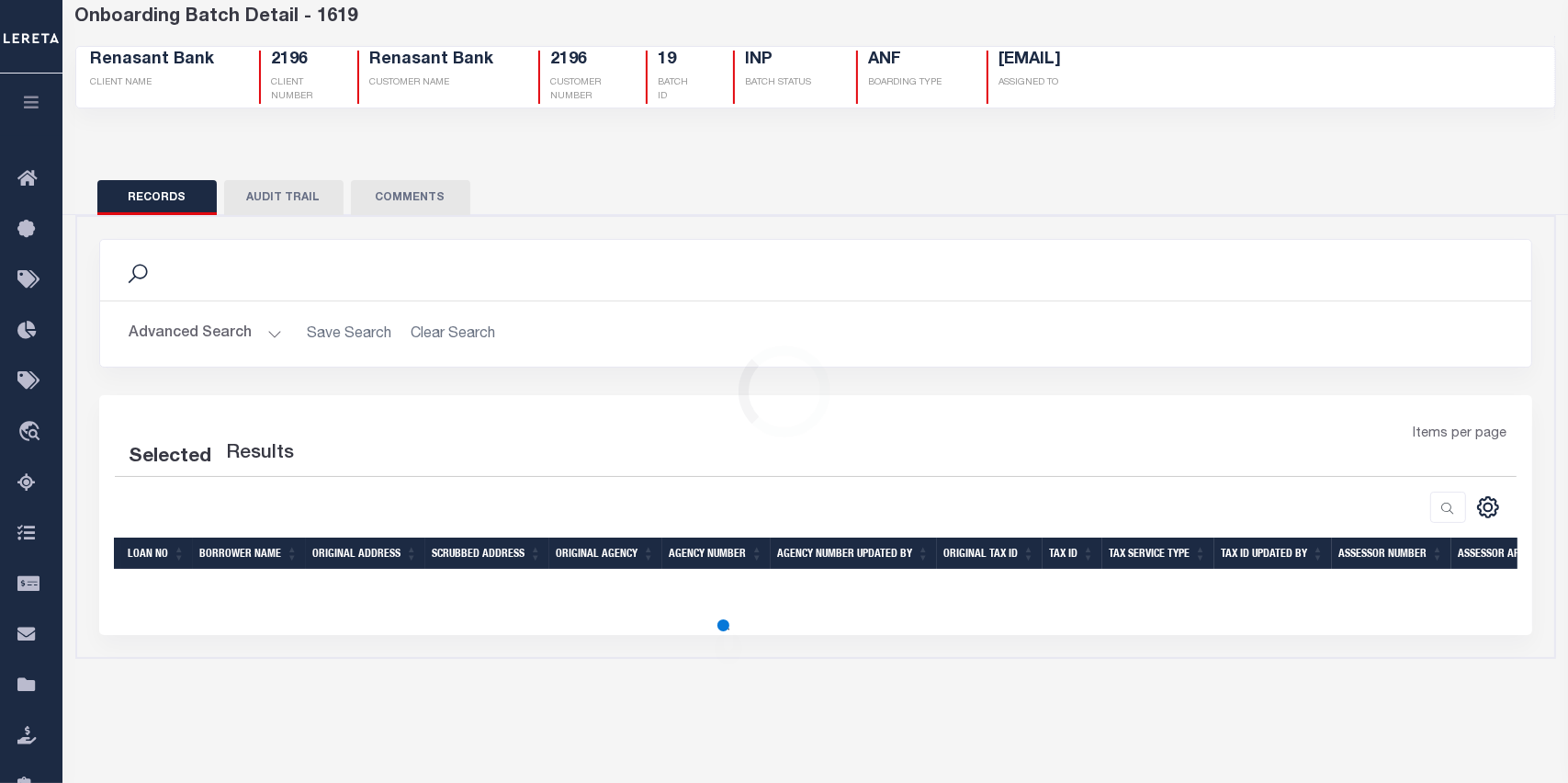 scroll, scrollTop: 0, scrollLeft: 0, axis: both 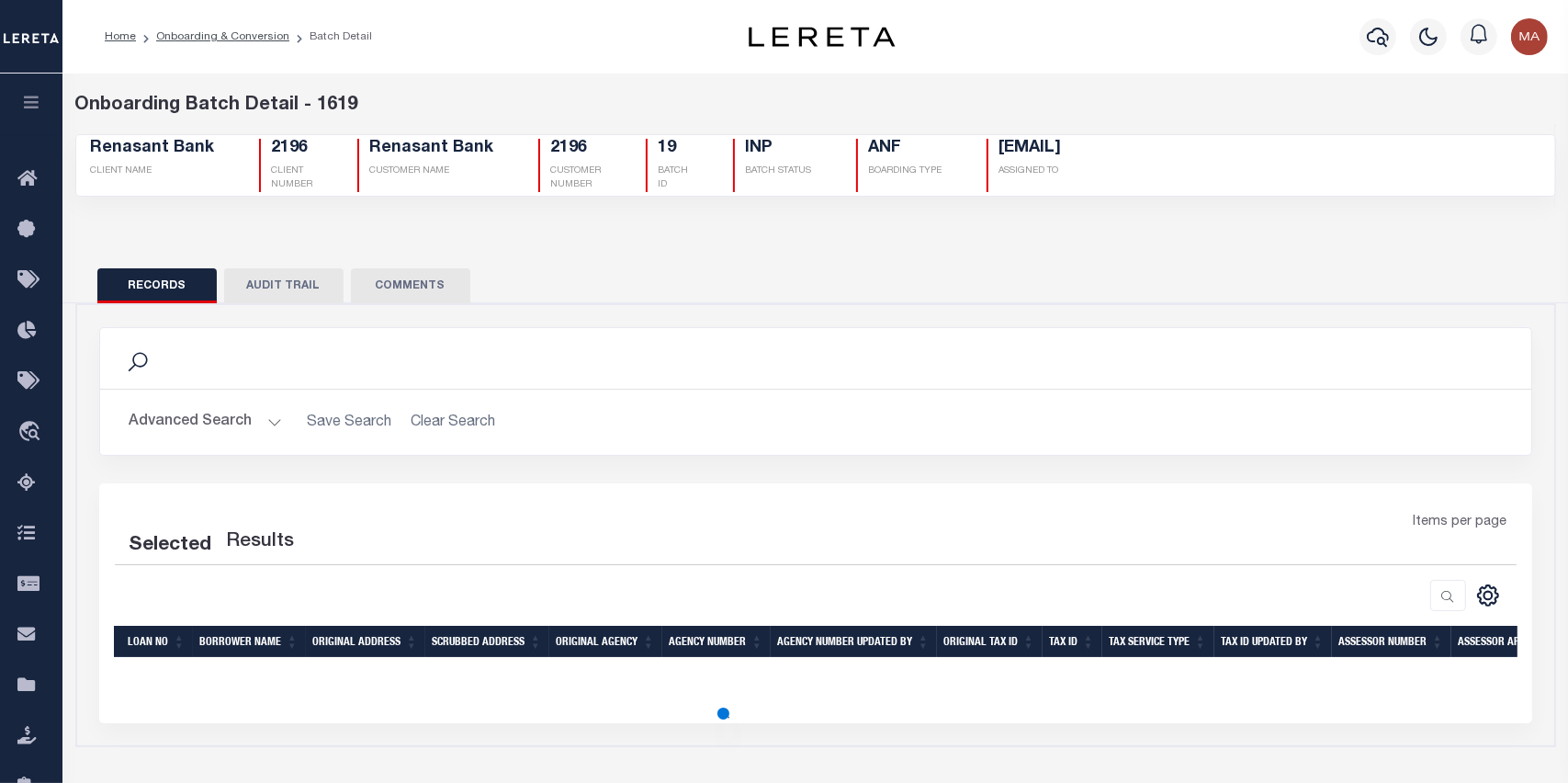 click on "AUDIT TRAIL" at bounding box center (284, 286) 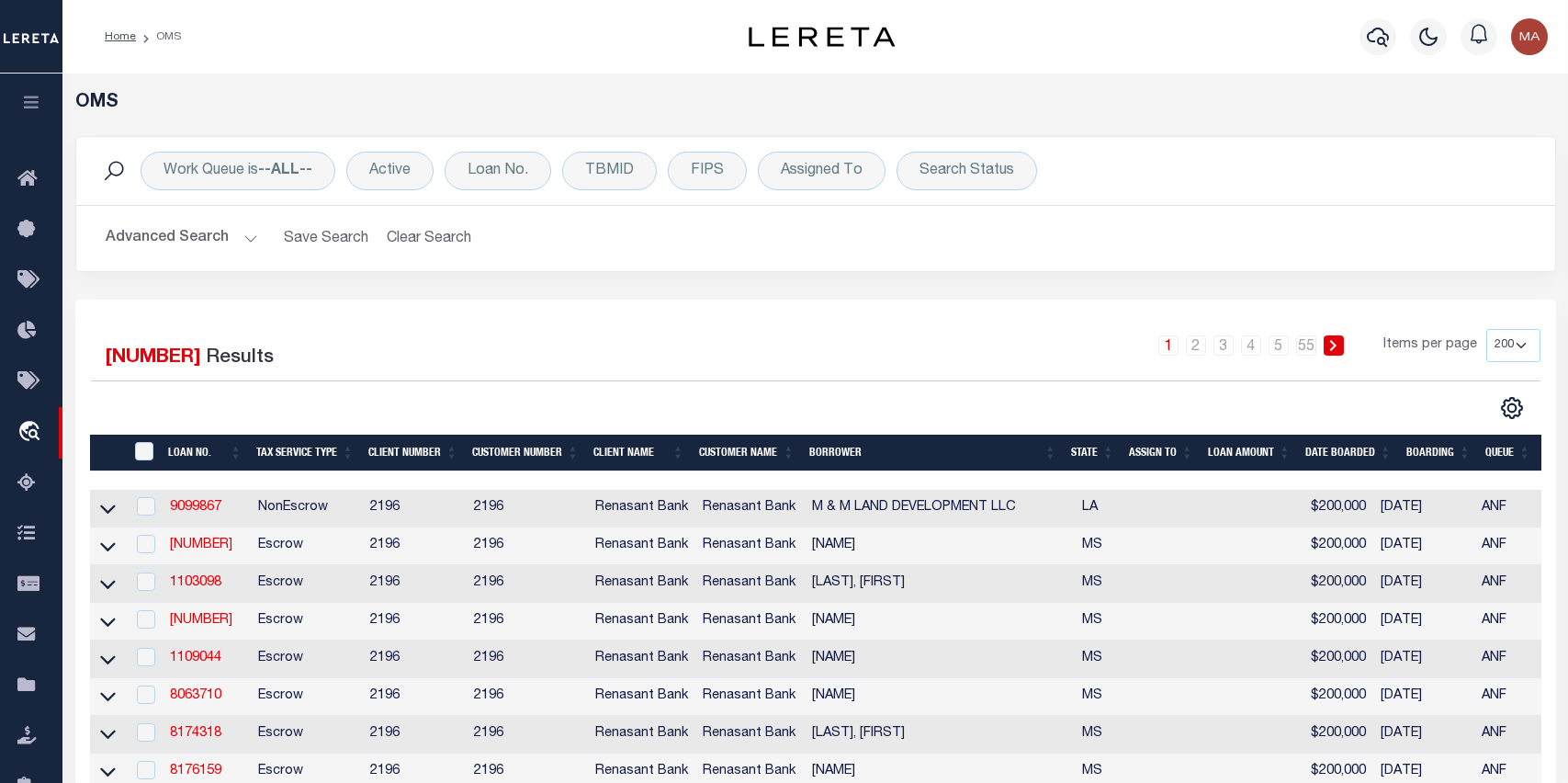 select on "200" 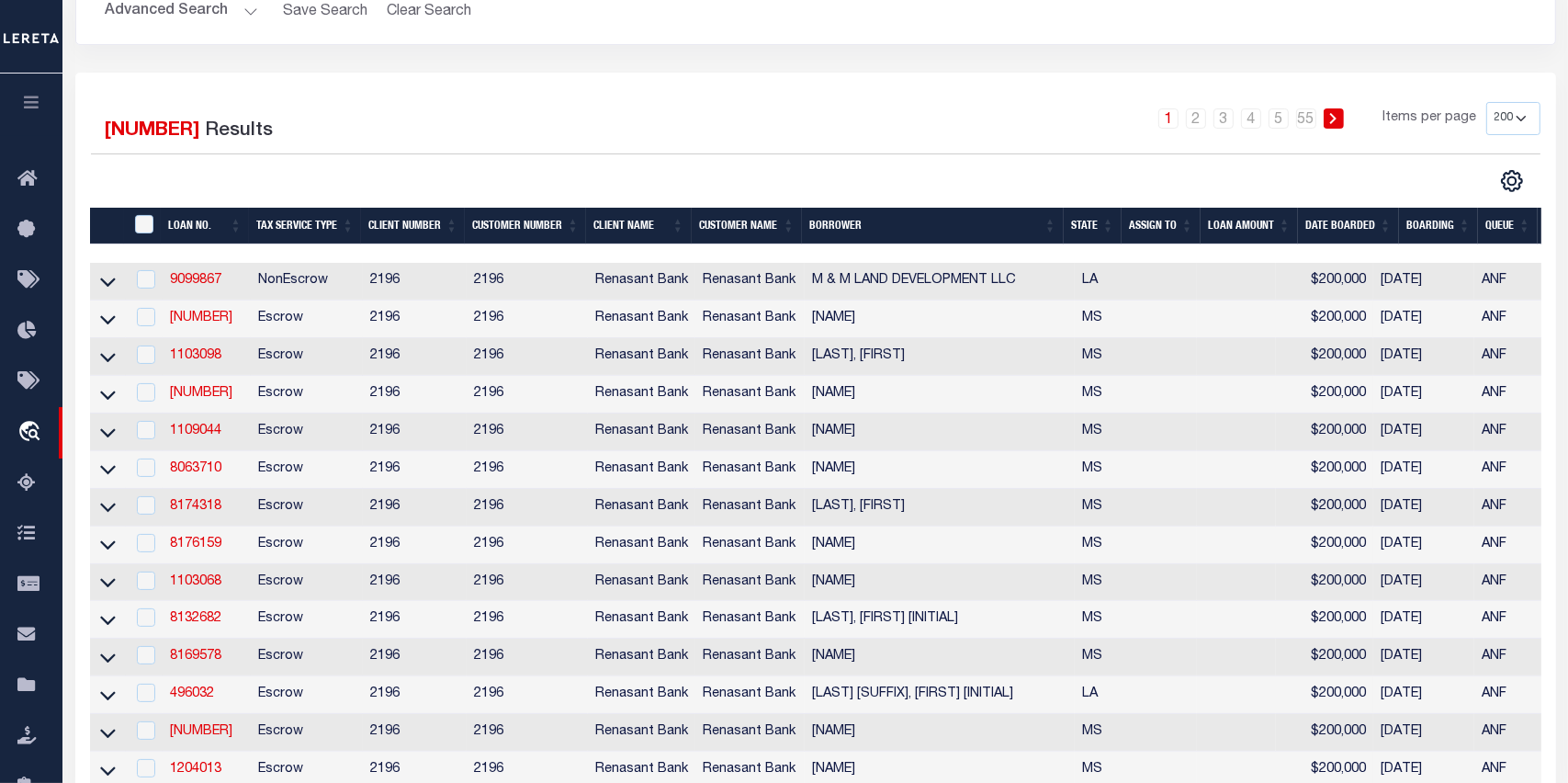 click at bounding box center (31, 102) 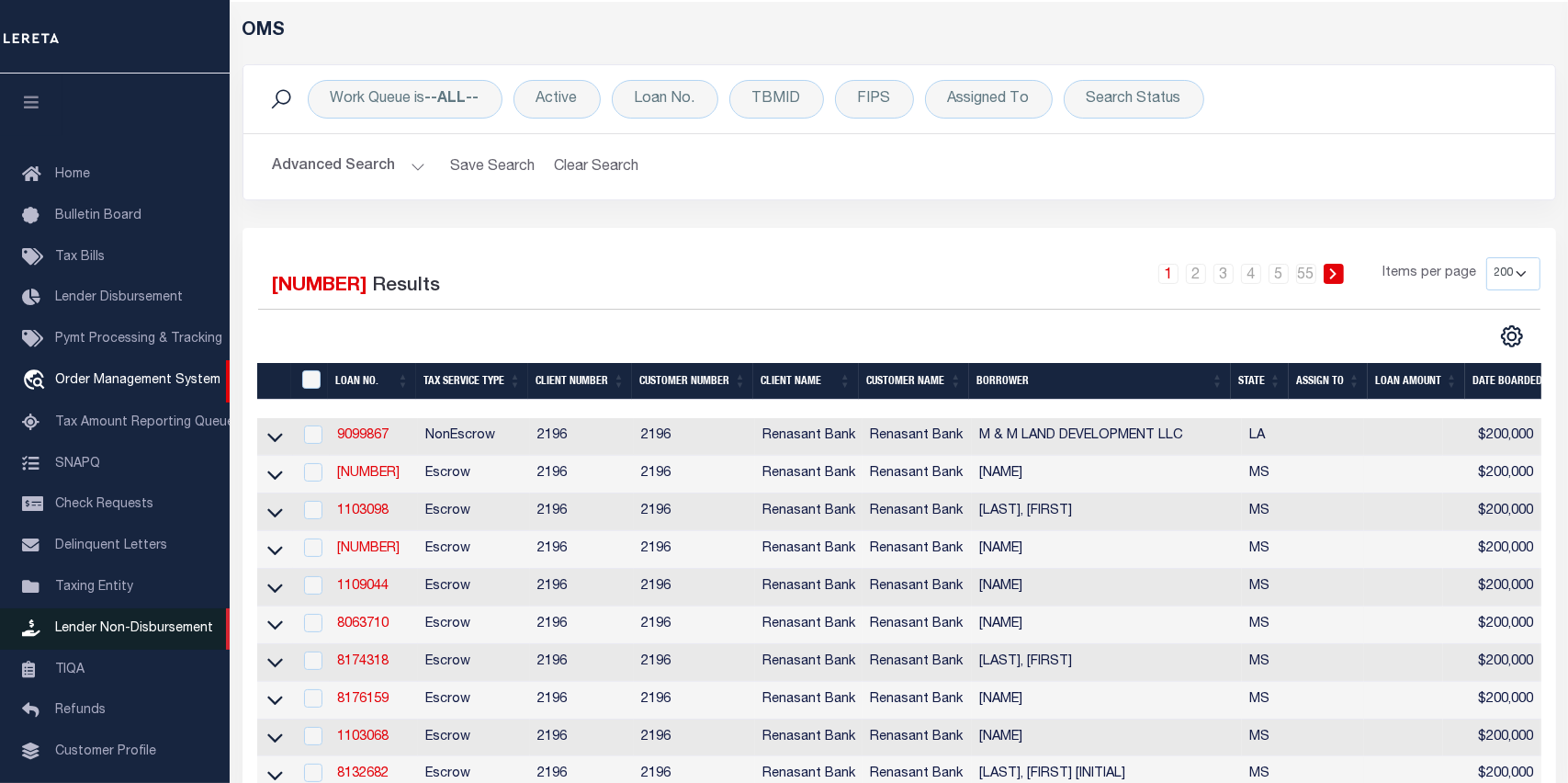 scroll, scrollTop: 43, scrollLeft: 0, axis: vertical 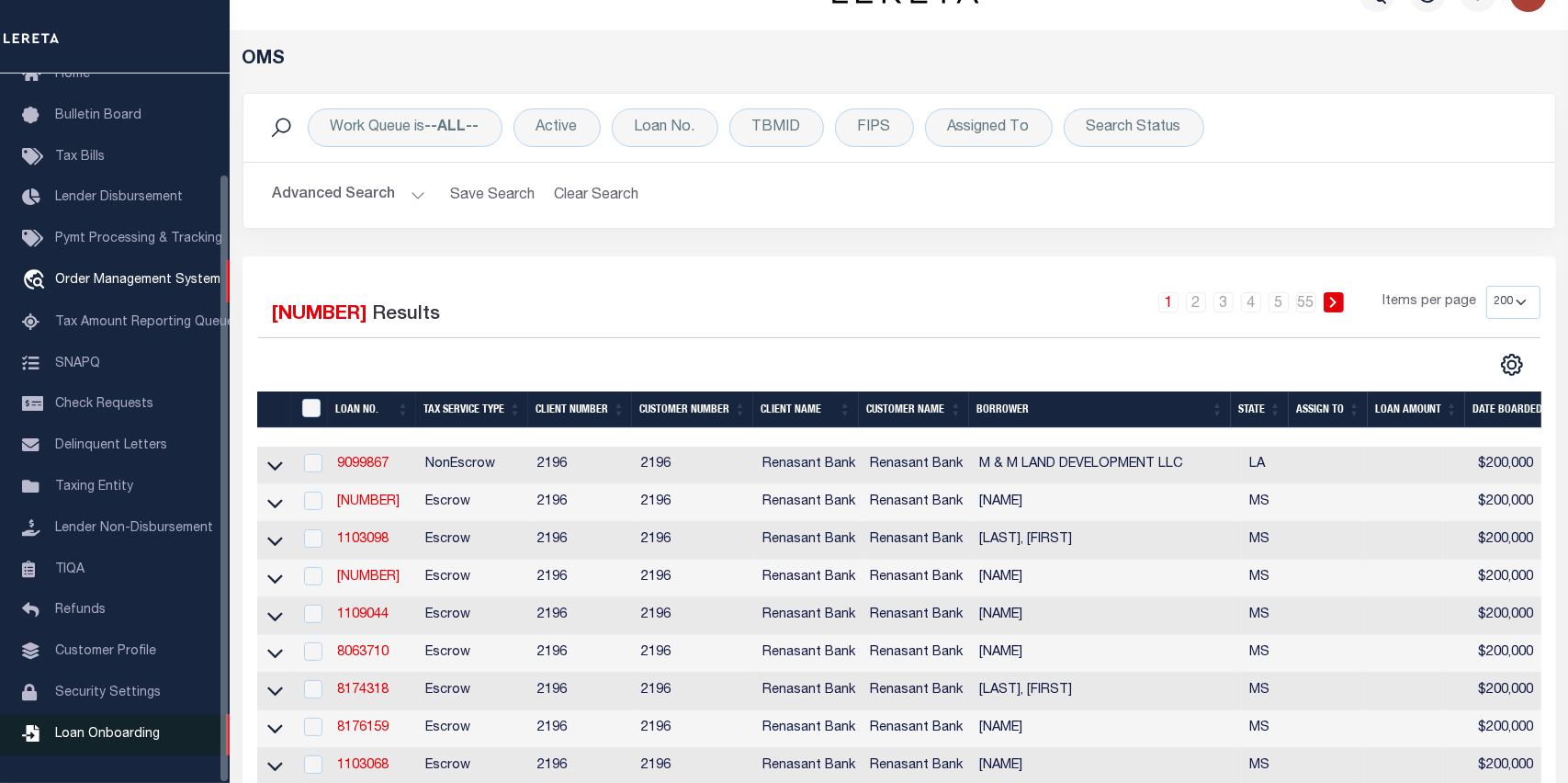 click on "Loan Onboarding" at bounding box center (107, 734) 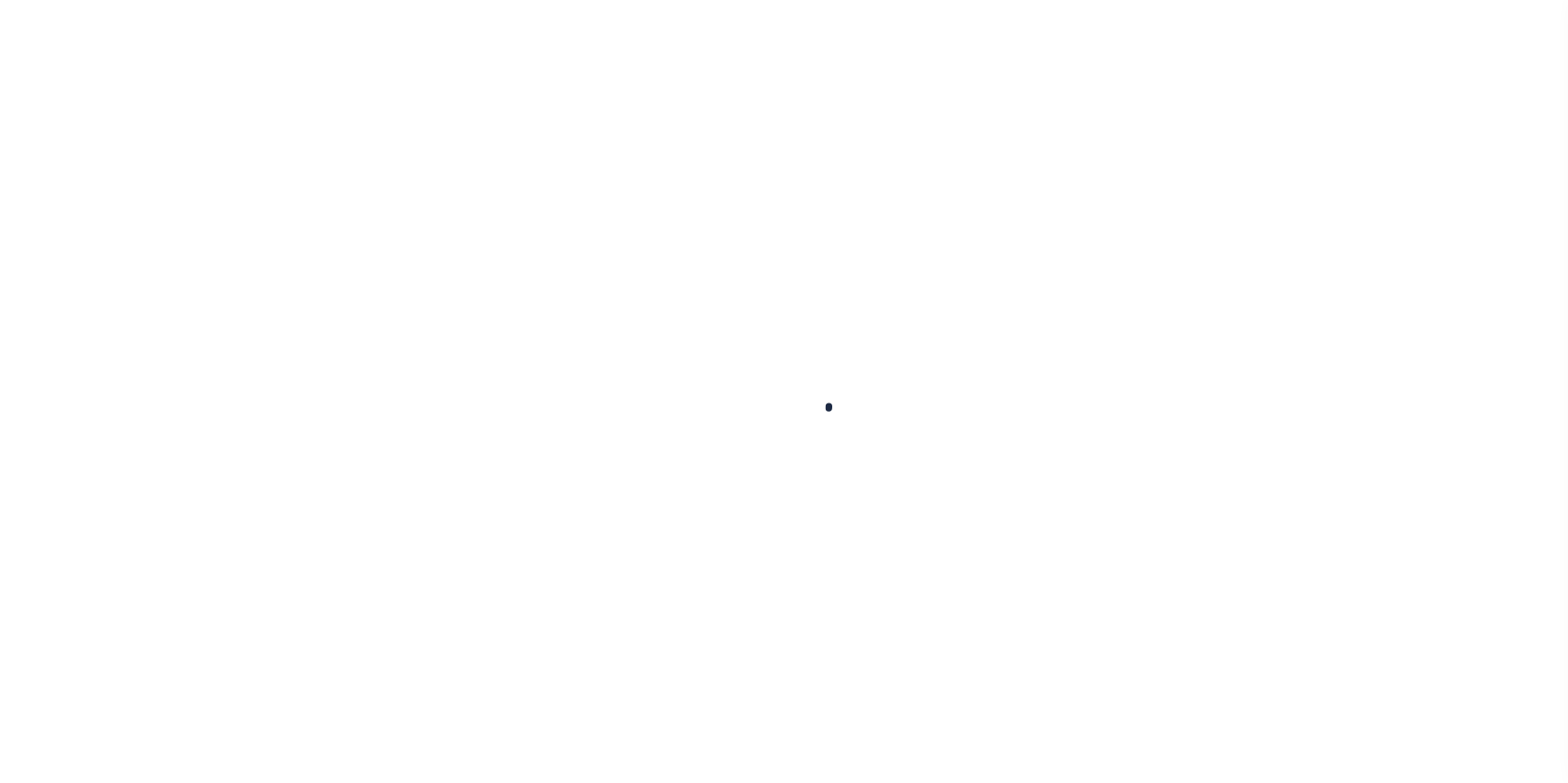 scroll, scrollTop: 0, scrollLeft: 0, axis: both 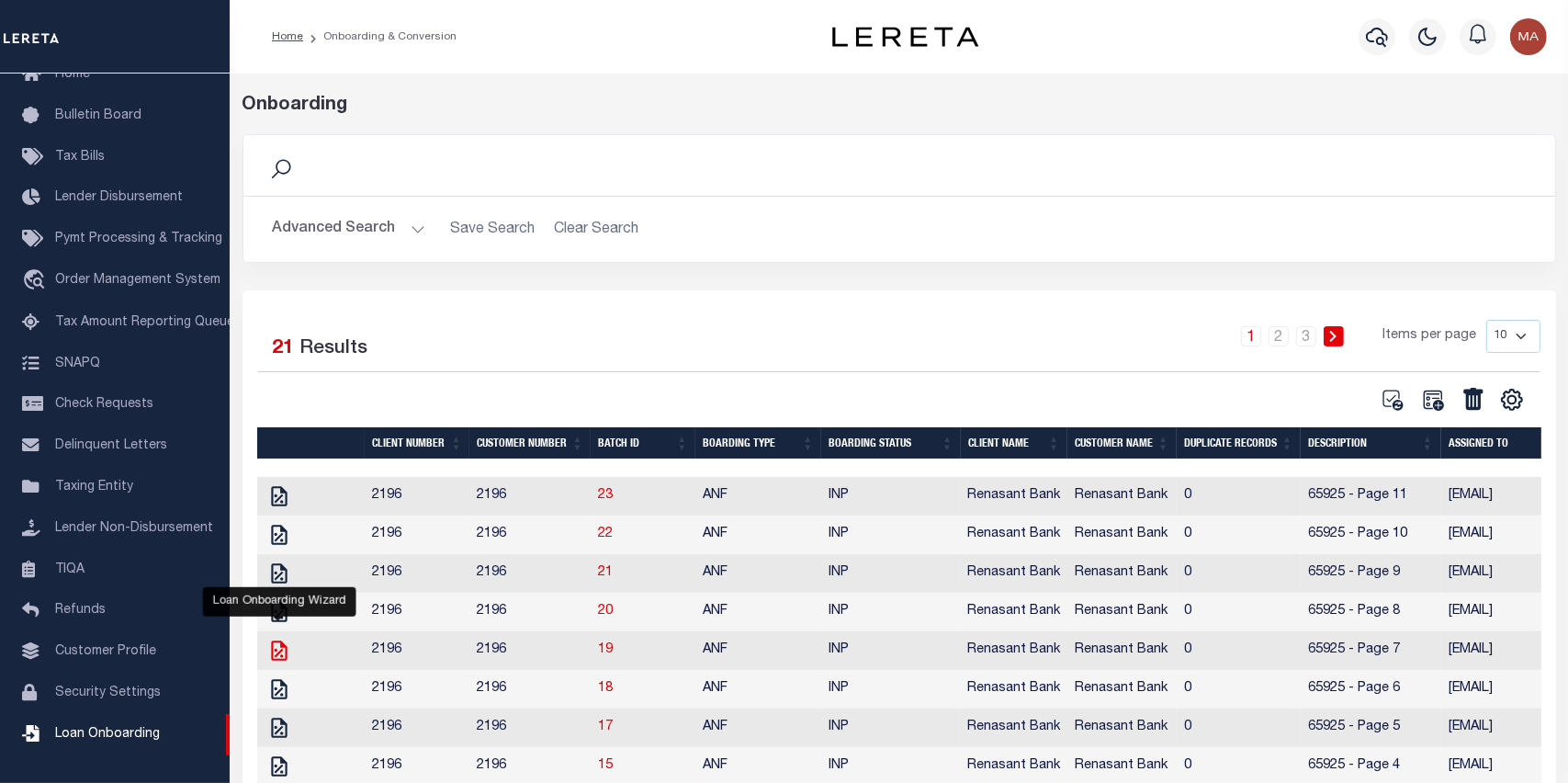 click 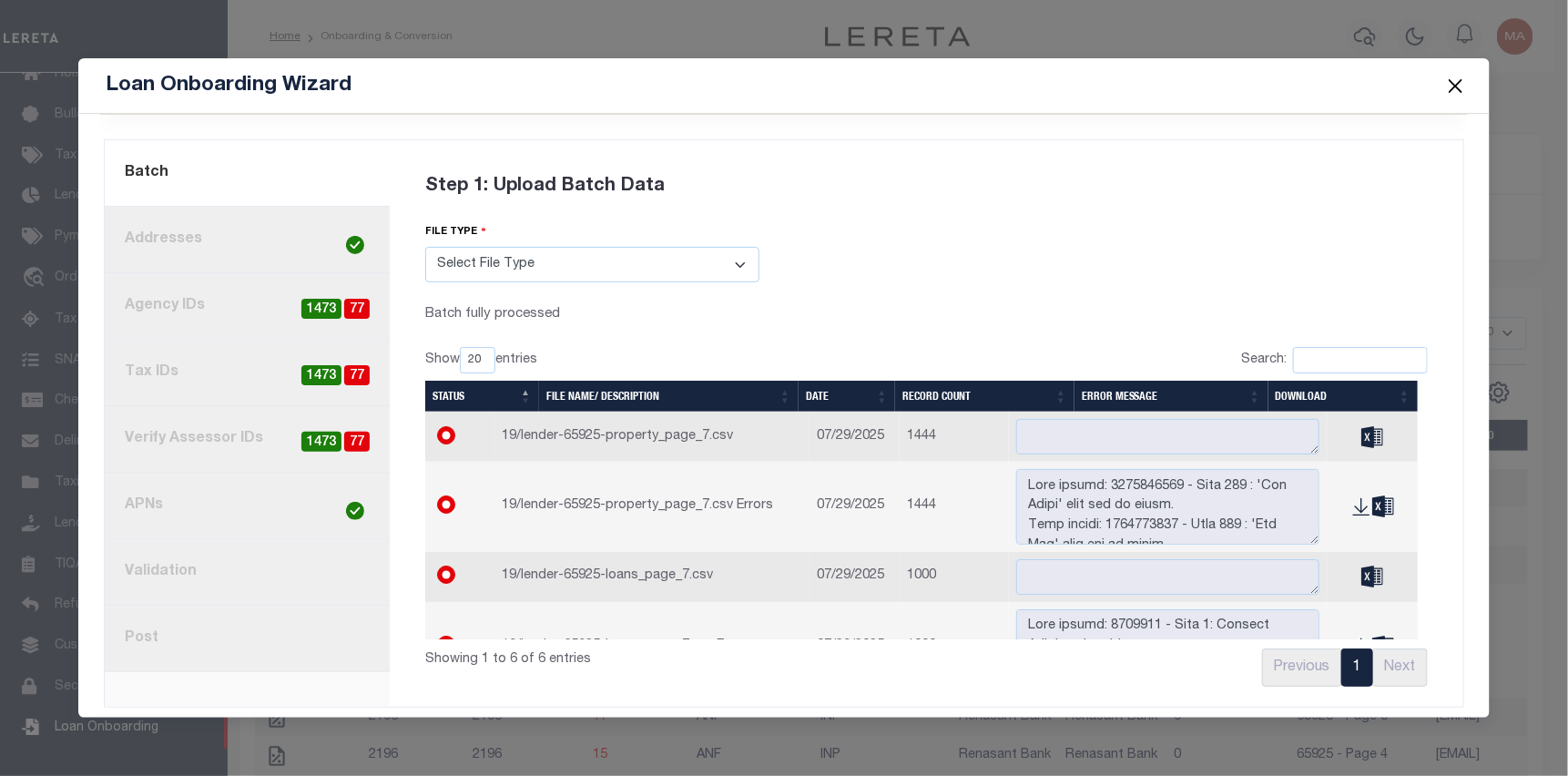 click on "8.  Post" at bounding box center [247, 638] 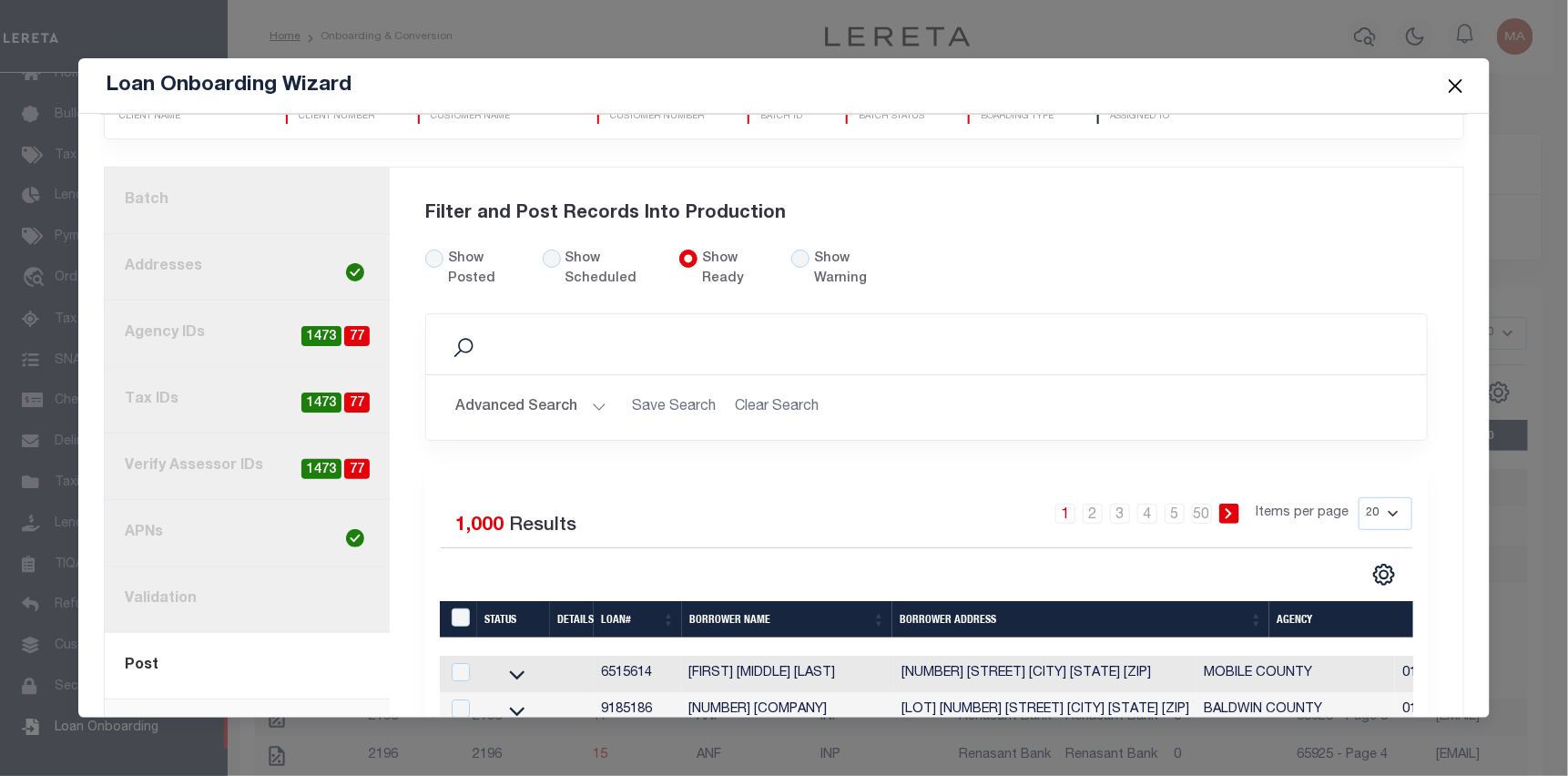 scroll, scrollTop: 91, scrollLeft: 0, axis: vertical 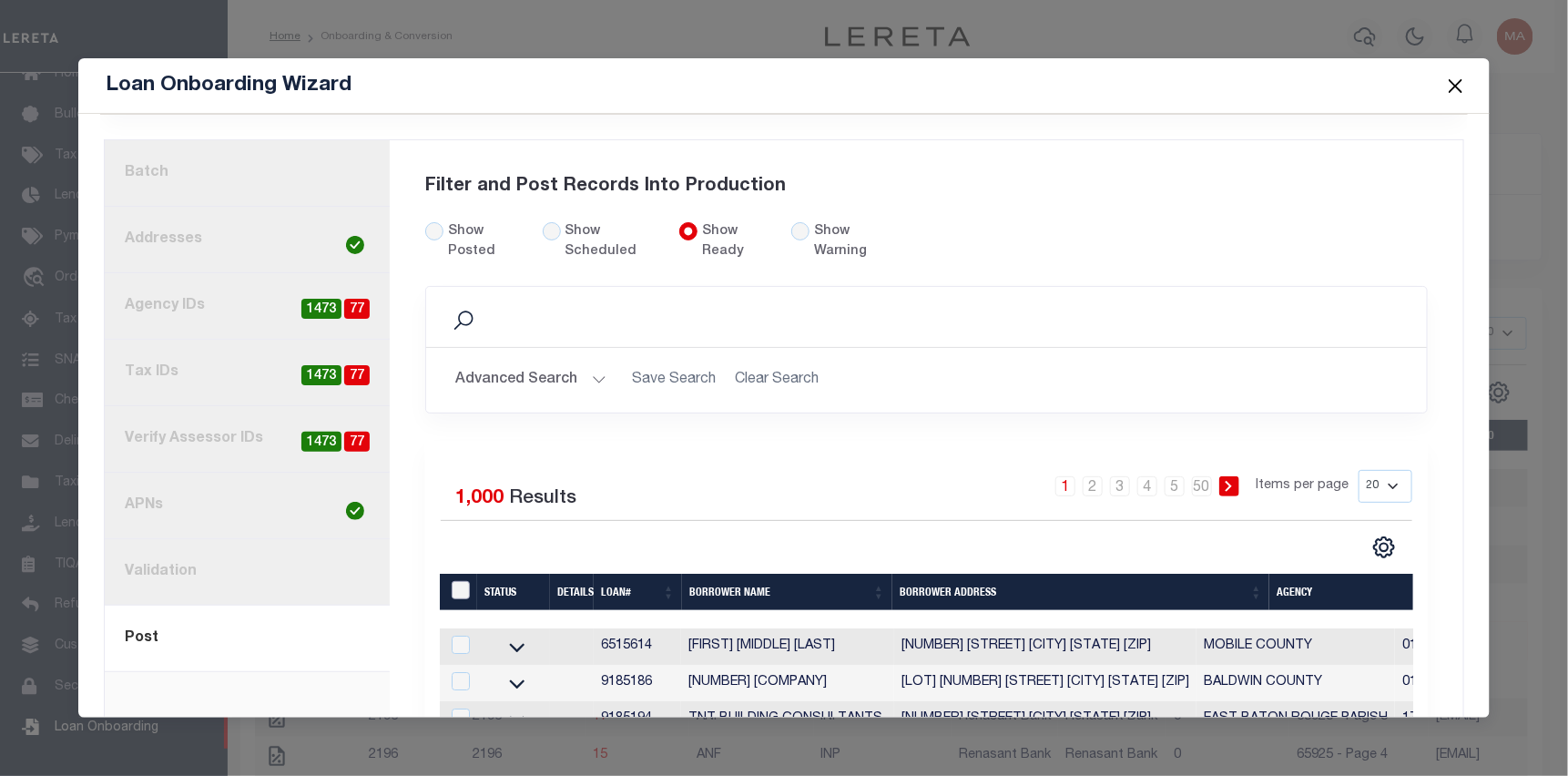 click at bounding box center [461, 590] 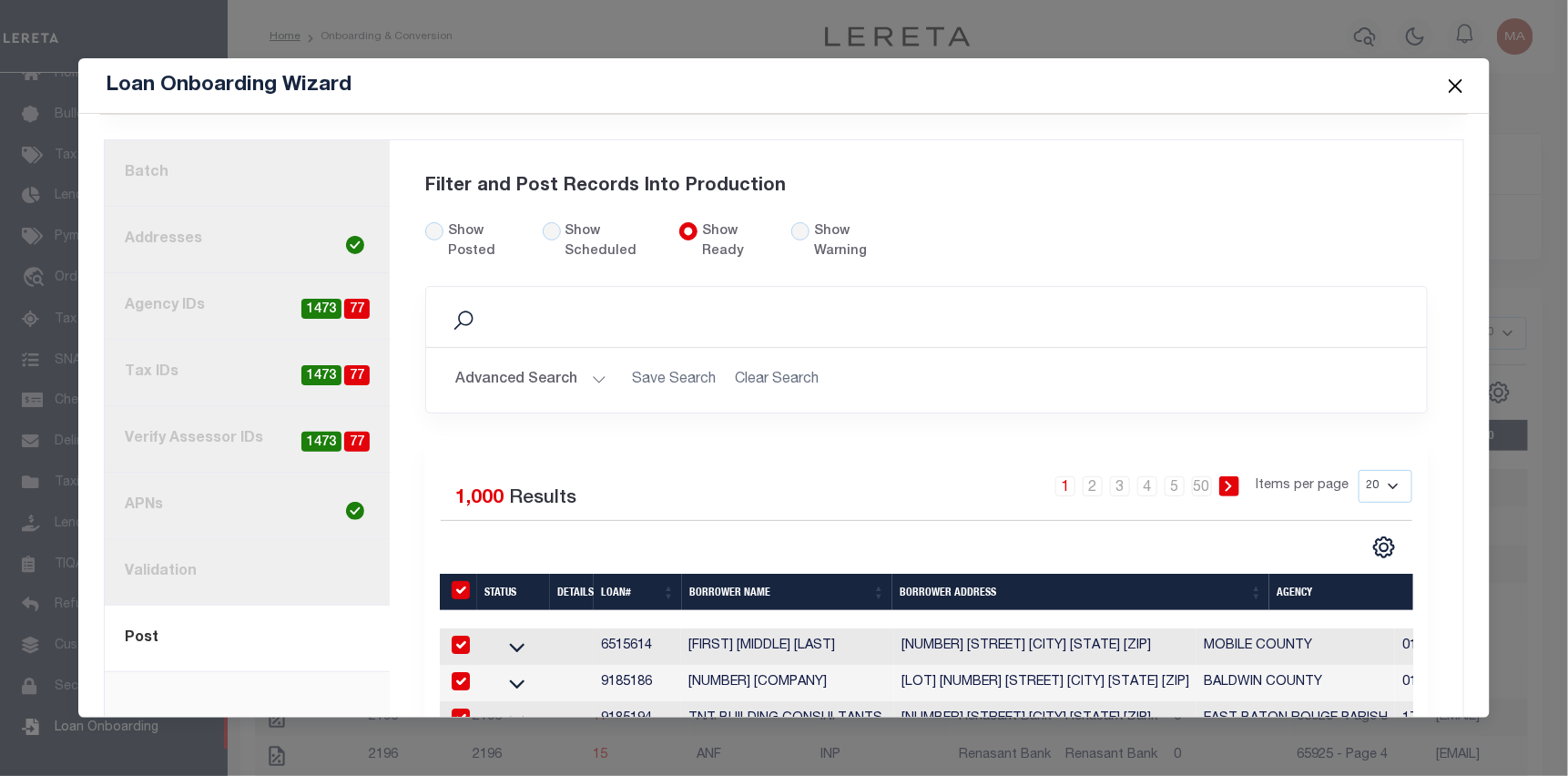 checkbox on "true" 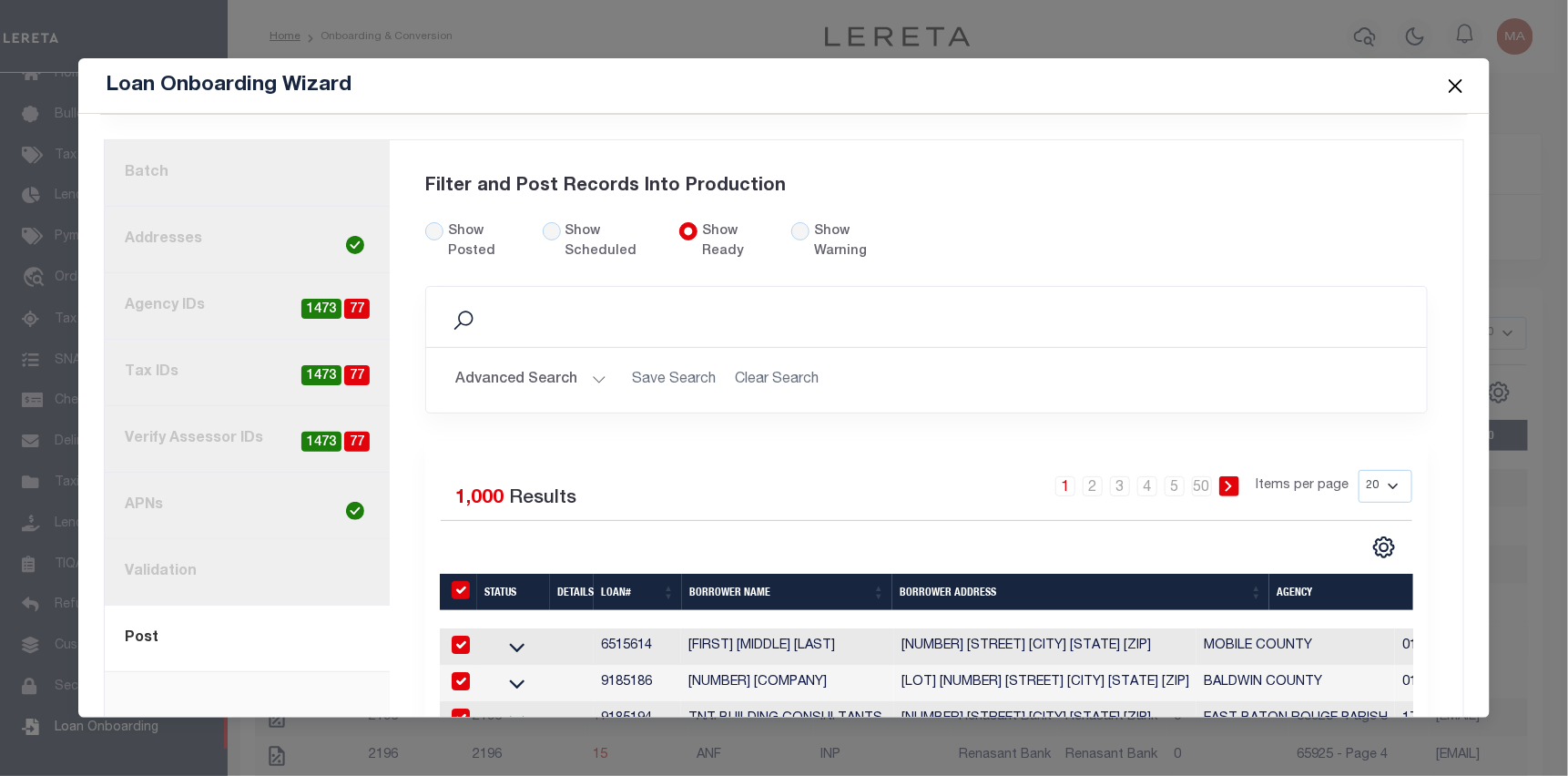 checkbox on "true" 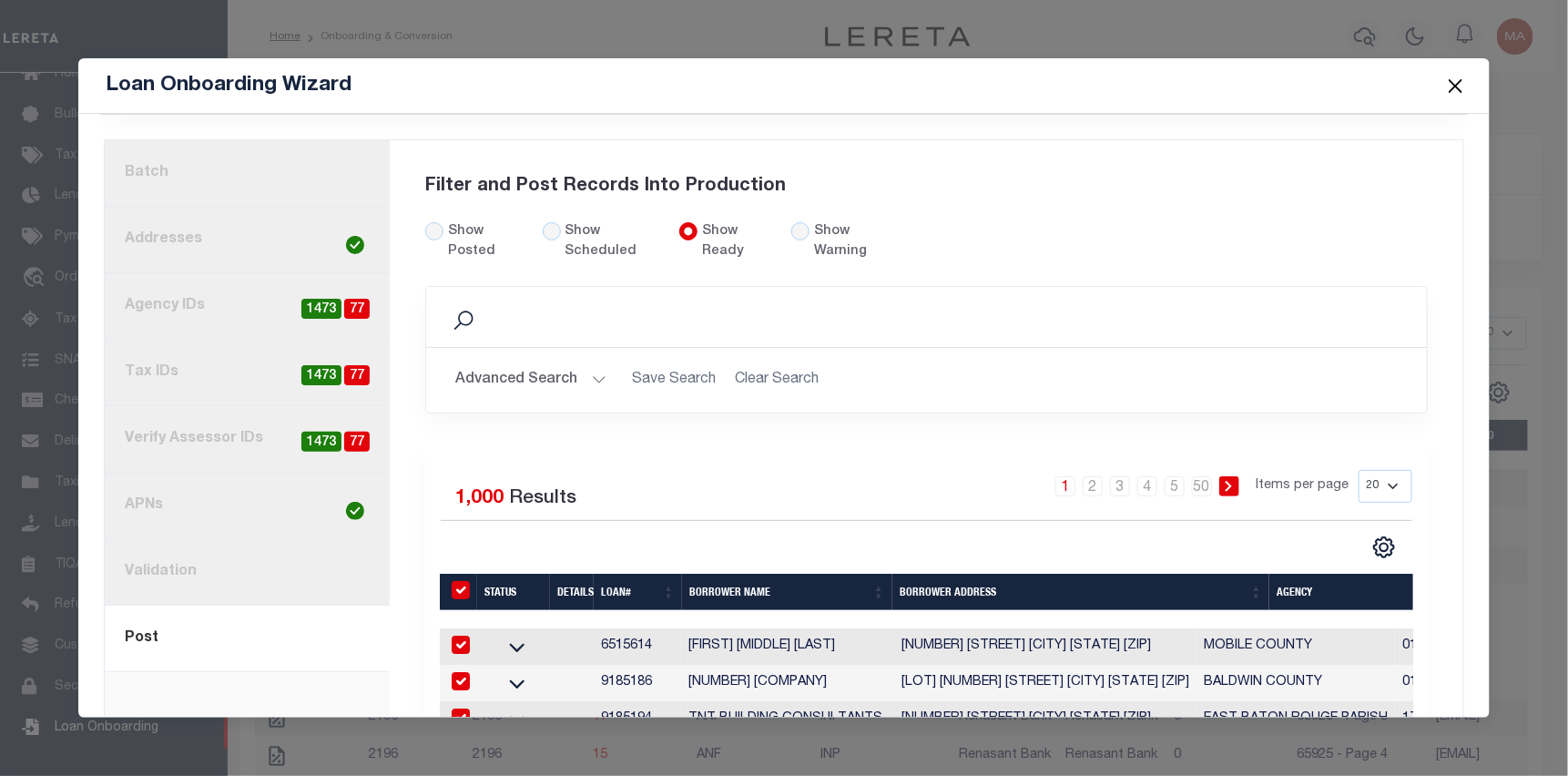 checkbox on "true" 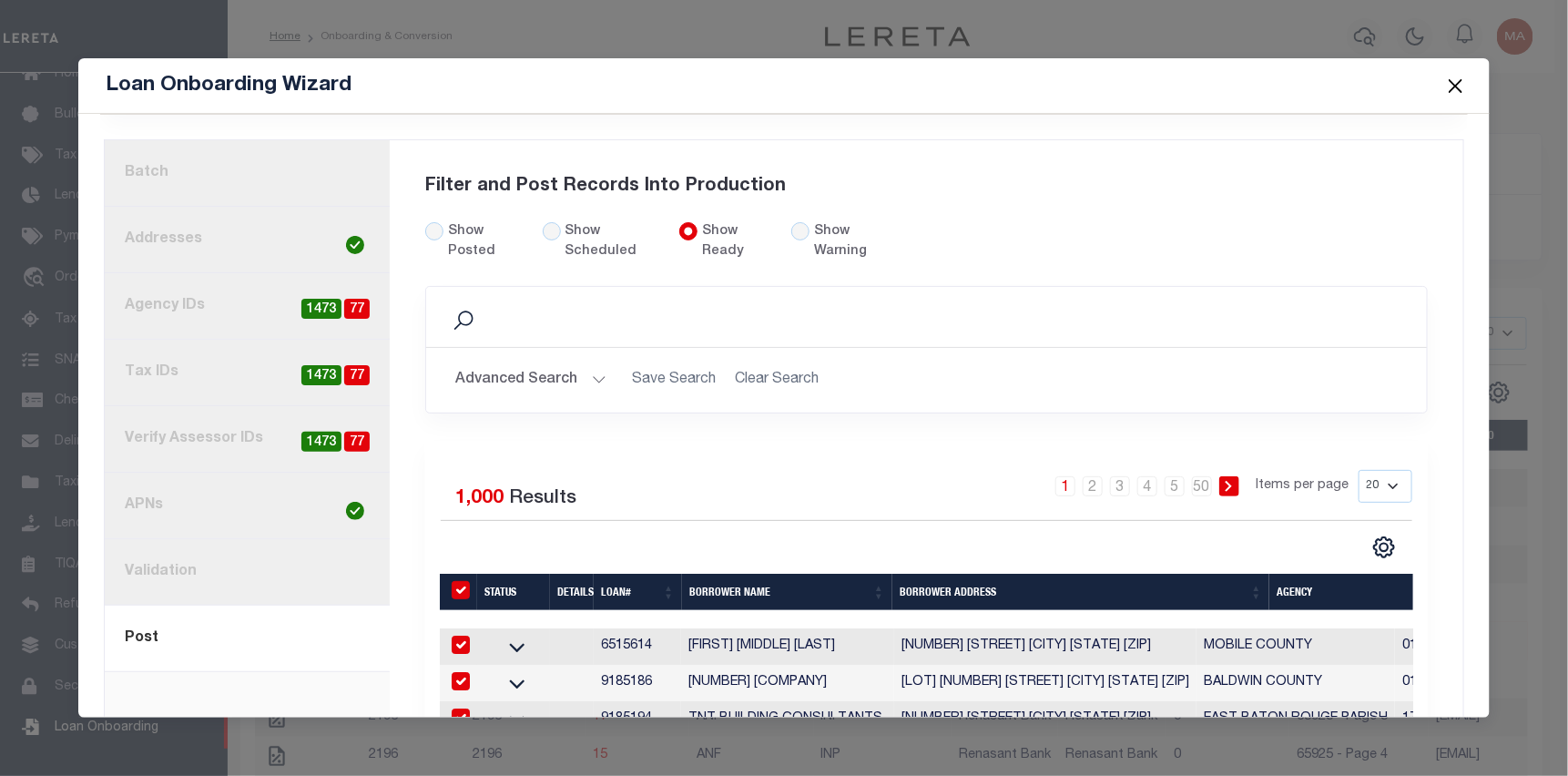 checkbox on "true" 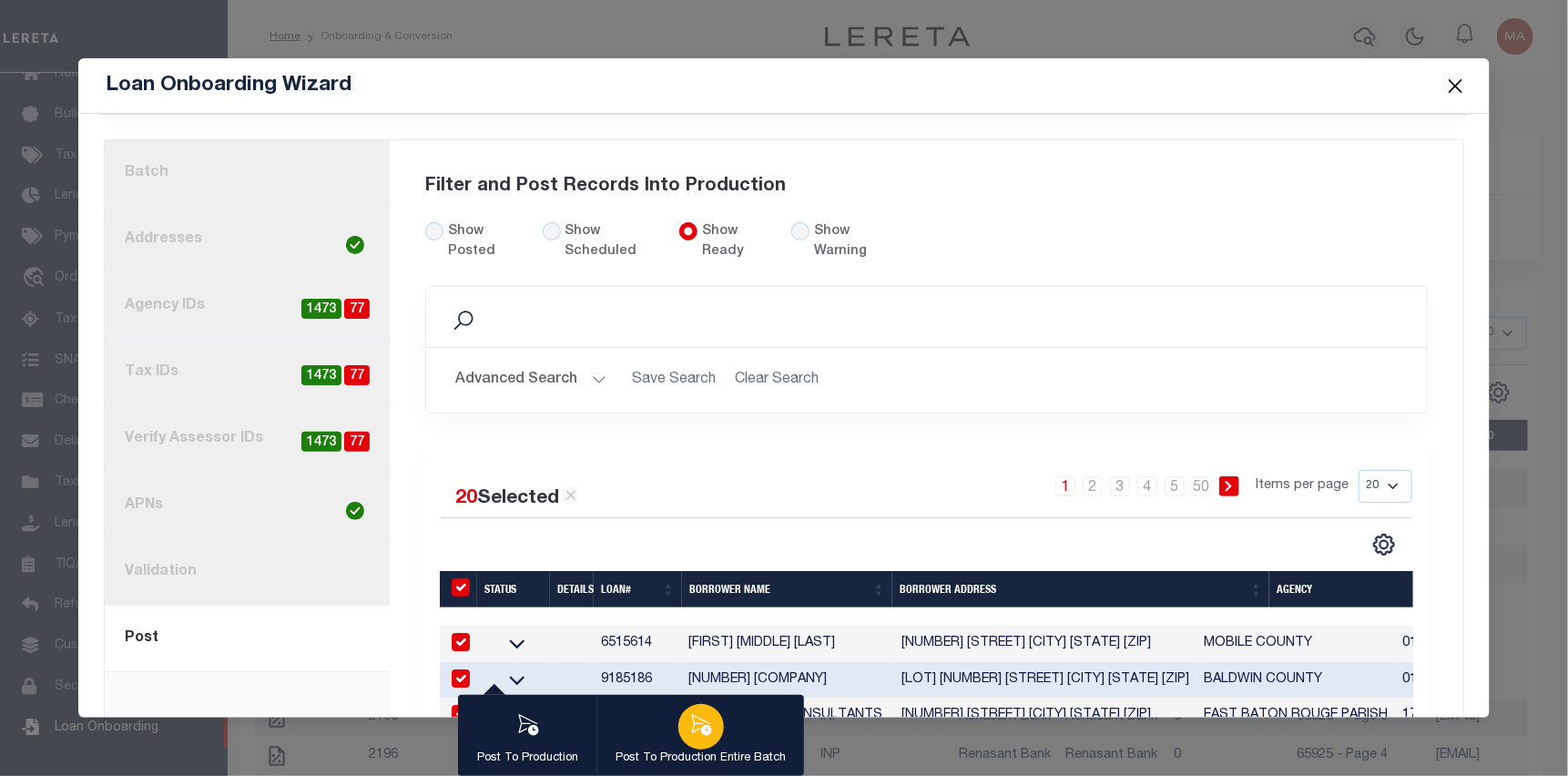 click 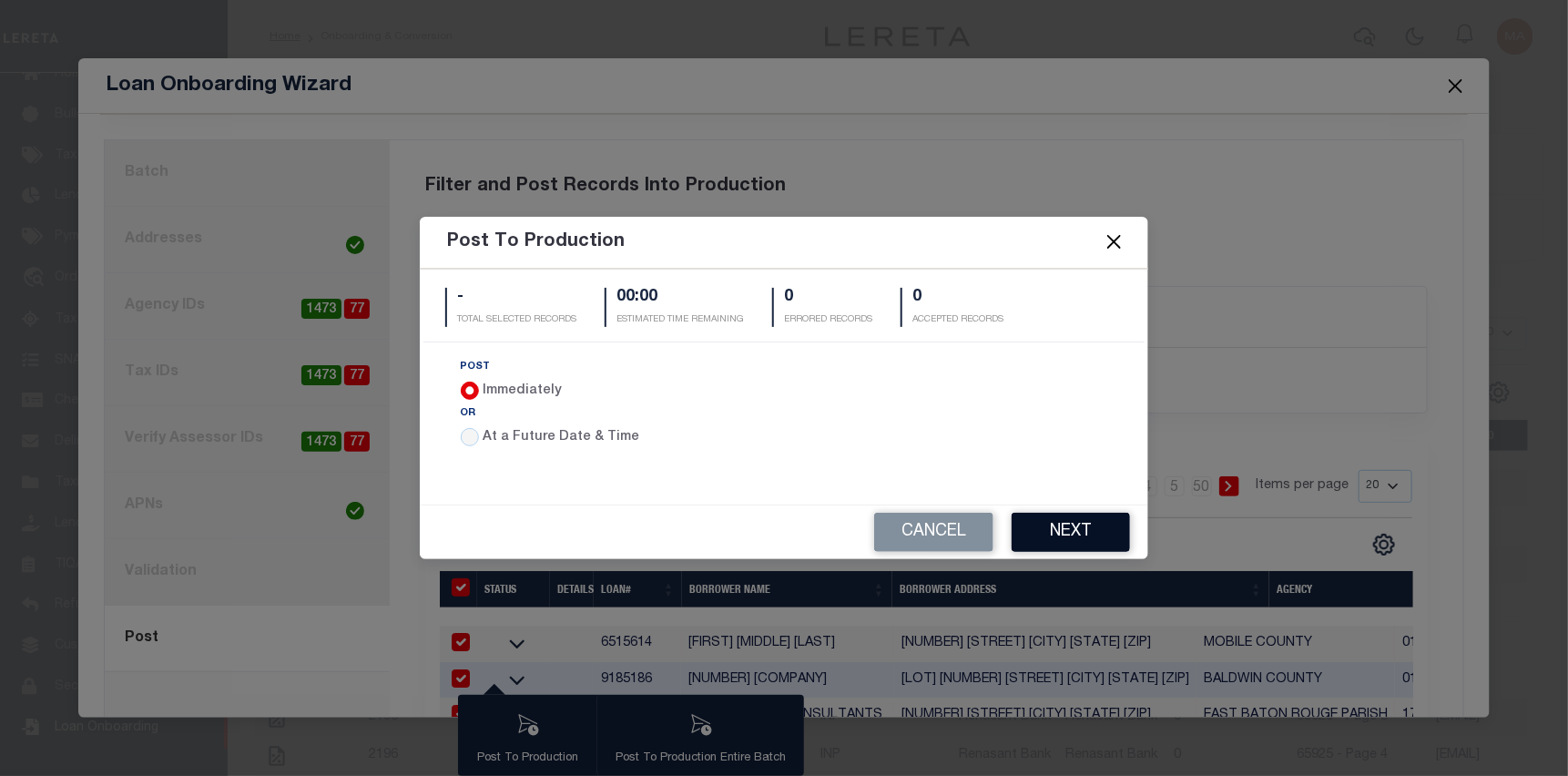 click on "Next" at bounding box center [1071, 532] 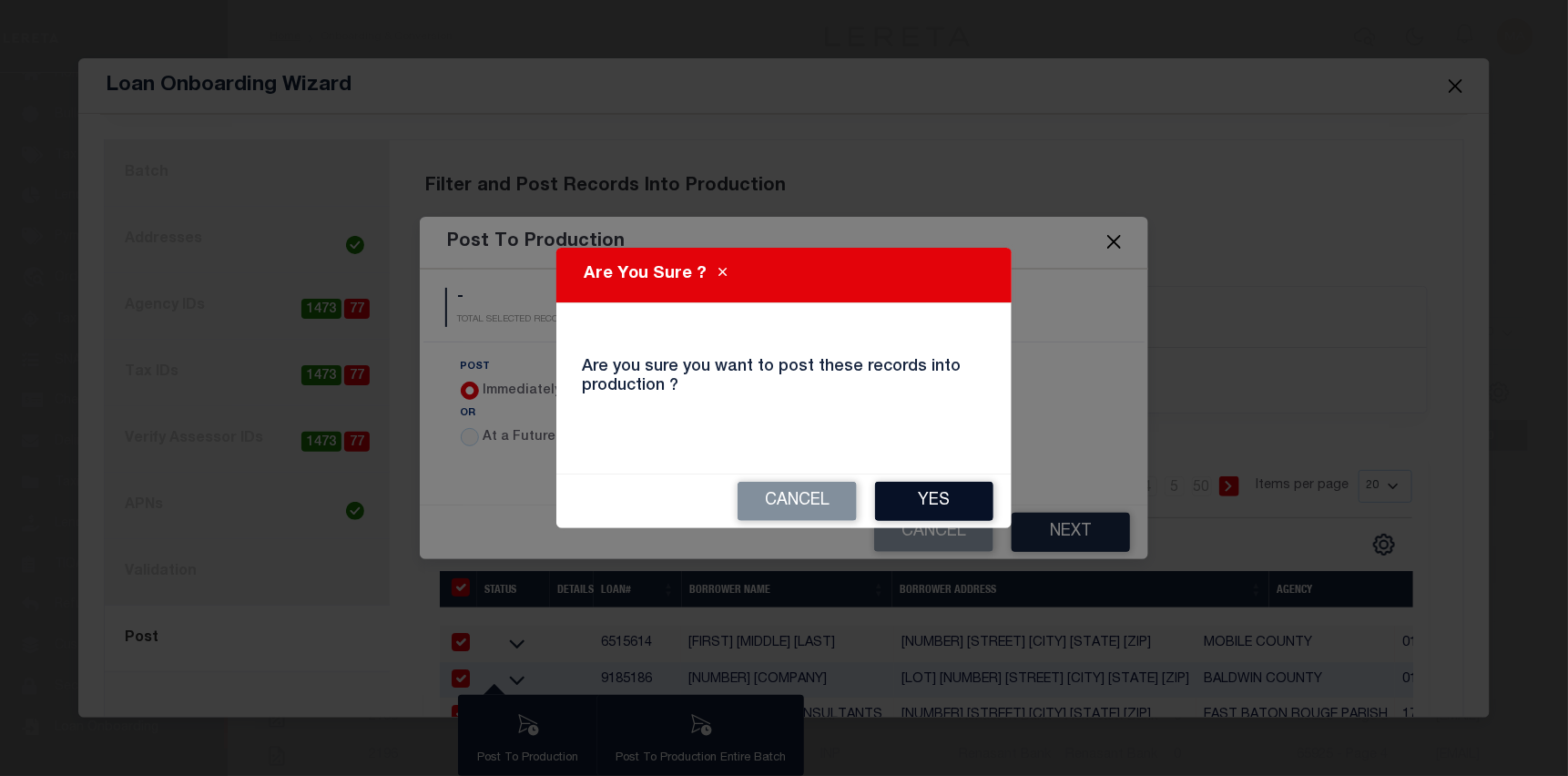 click on "Yes" at bounding box center [934, 501] 